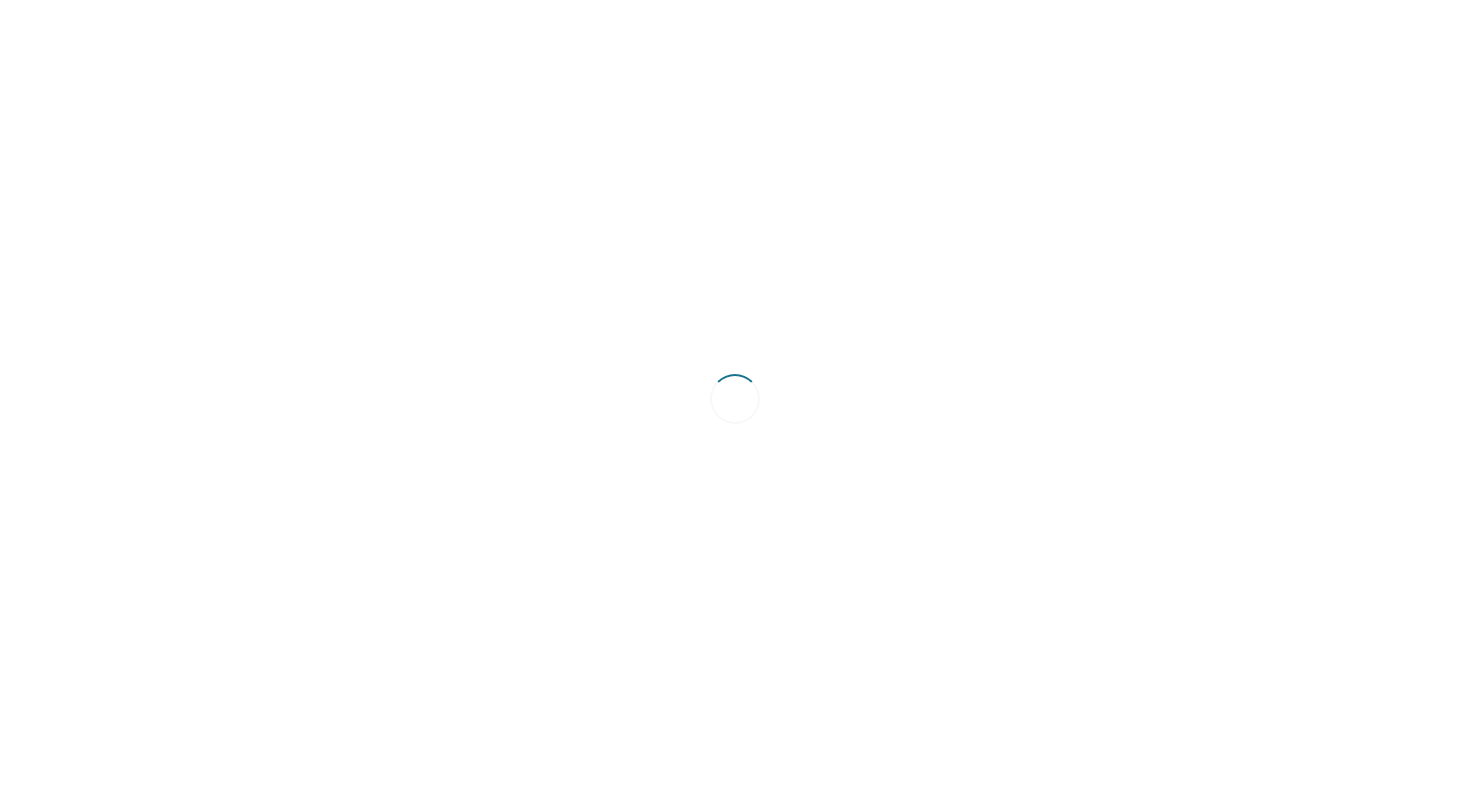 scroll, scrollTop: 0, scrollLeft: 0, axis: both 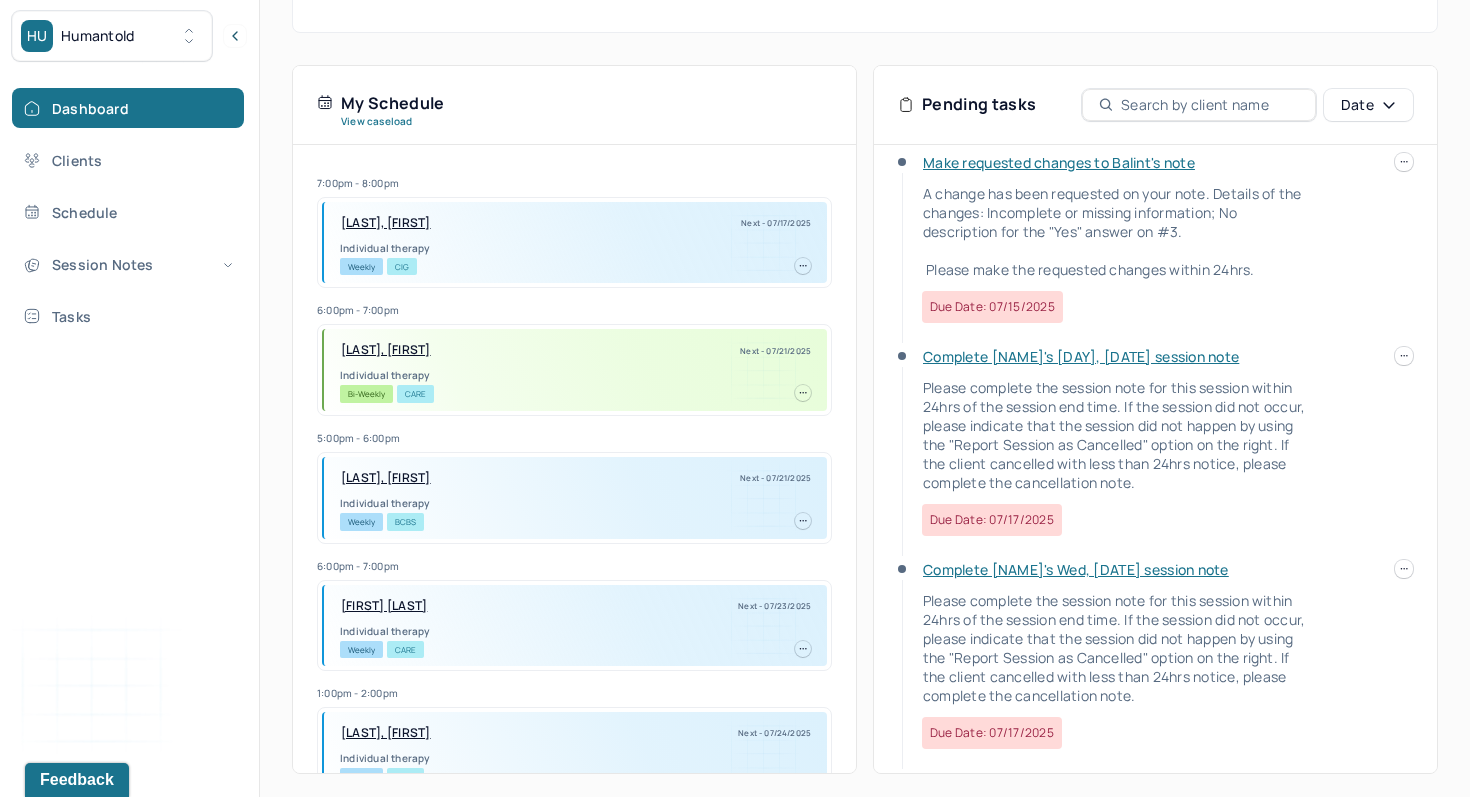 click on "Make requested changes to Balint's note" at bounding box center [1059, 162] 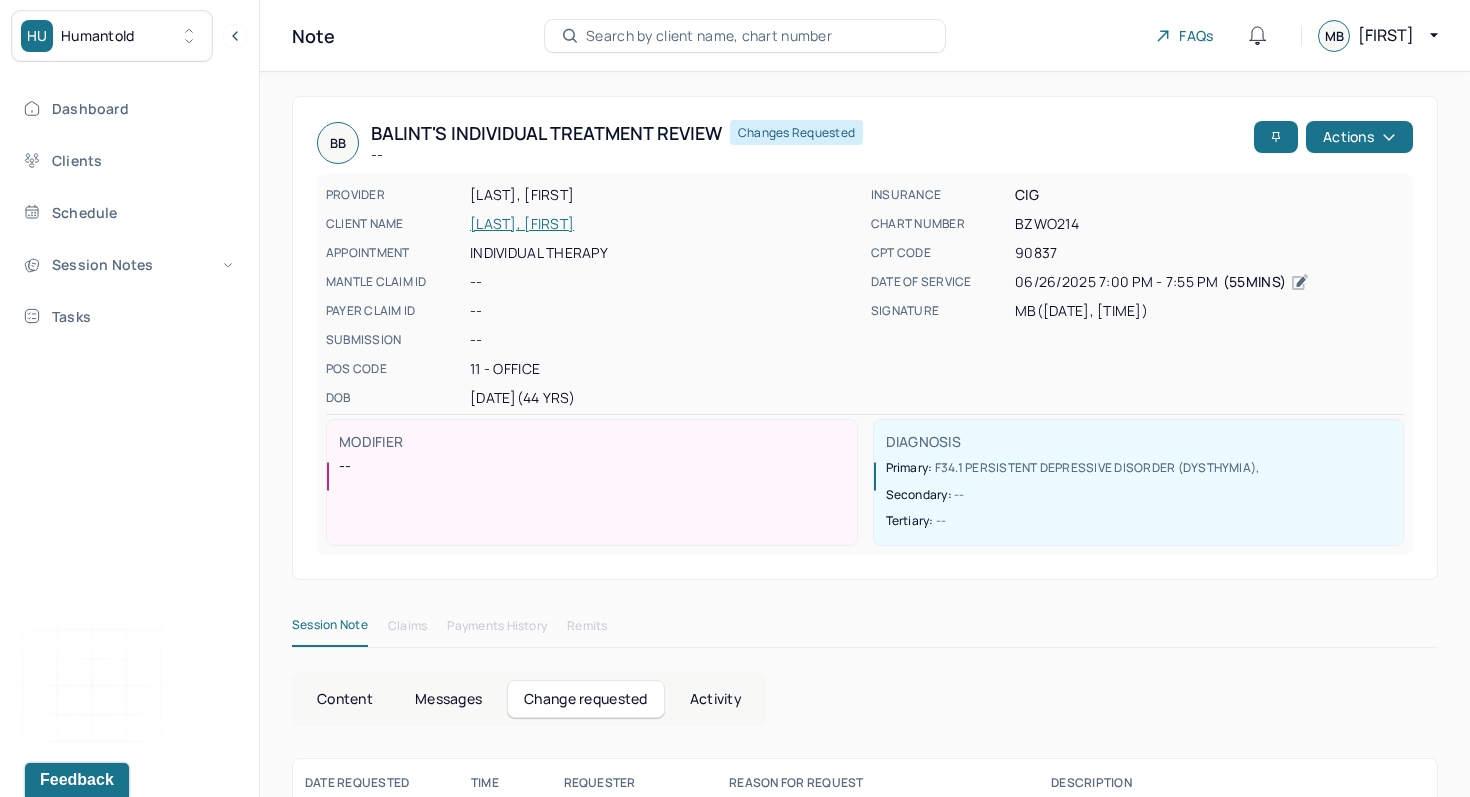 scroll, scrollTop: 81, scrollLeft: 0, axis: vertical 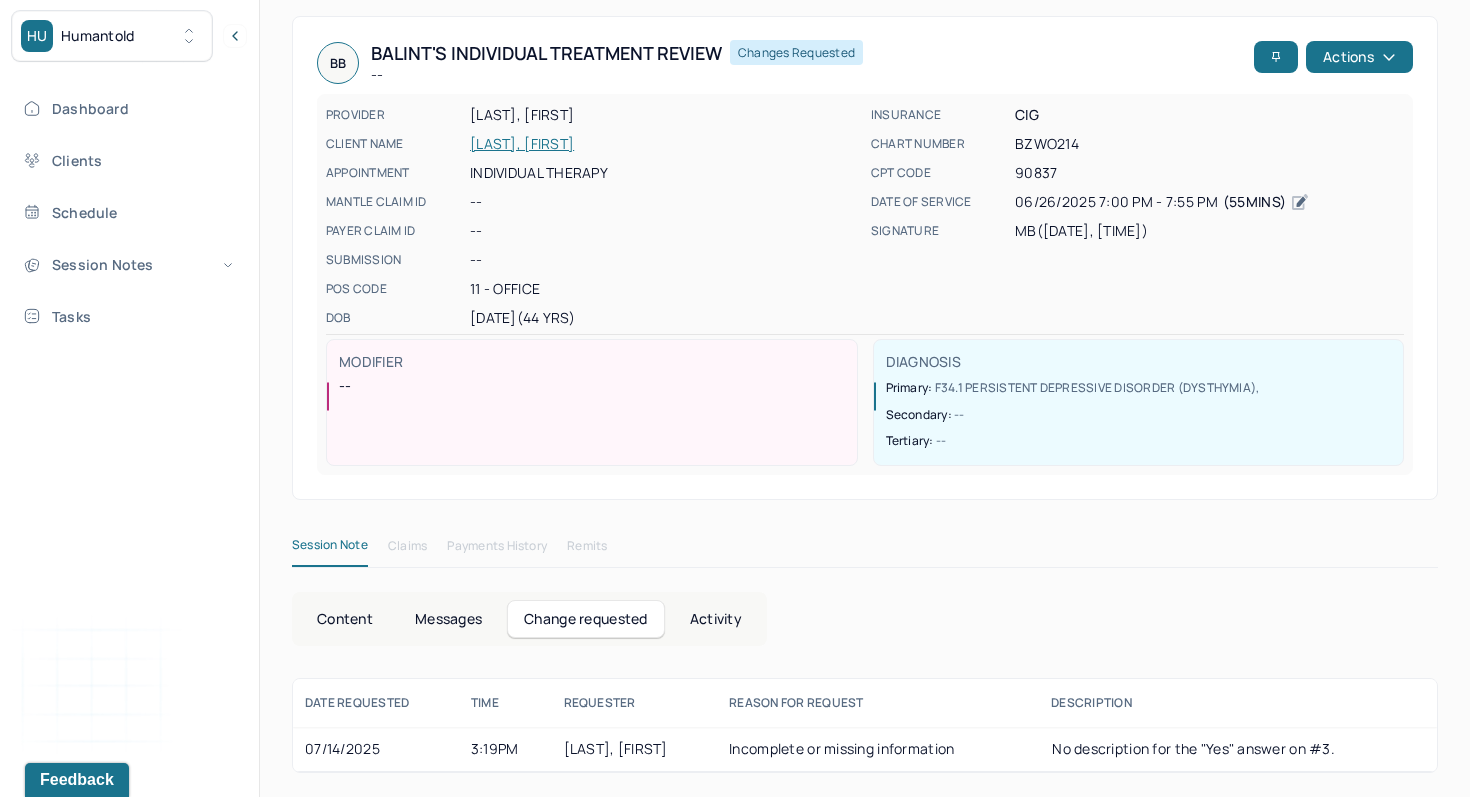 click on "Messages" at bounding box center (448, 619) 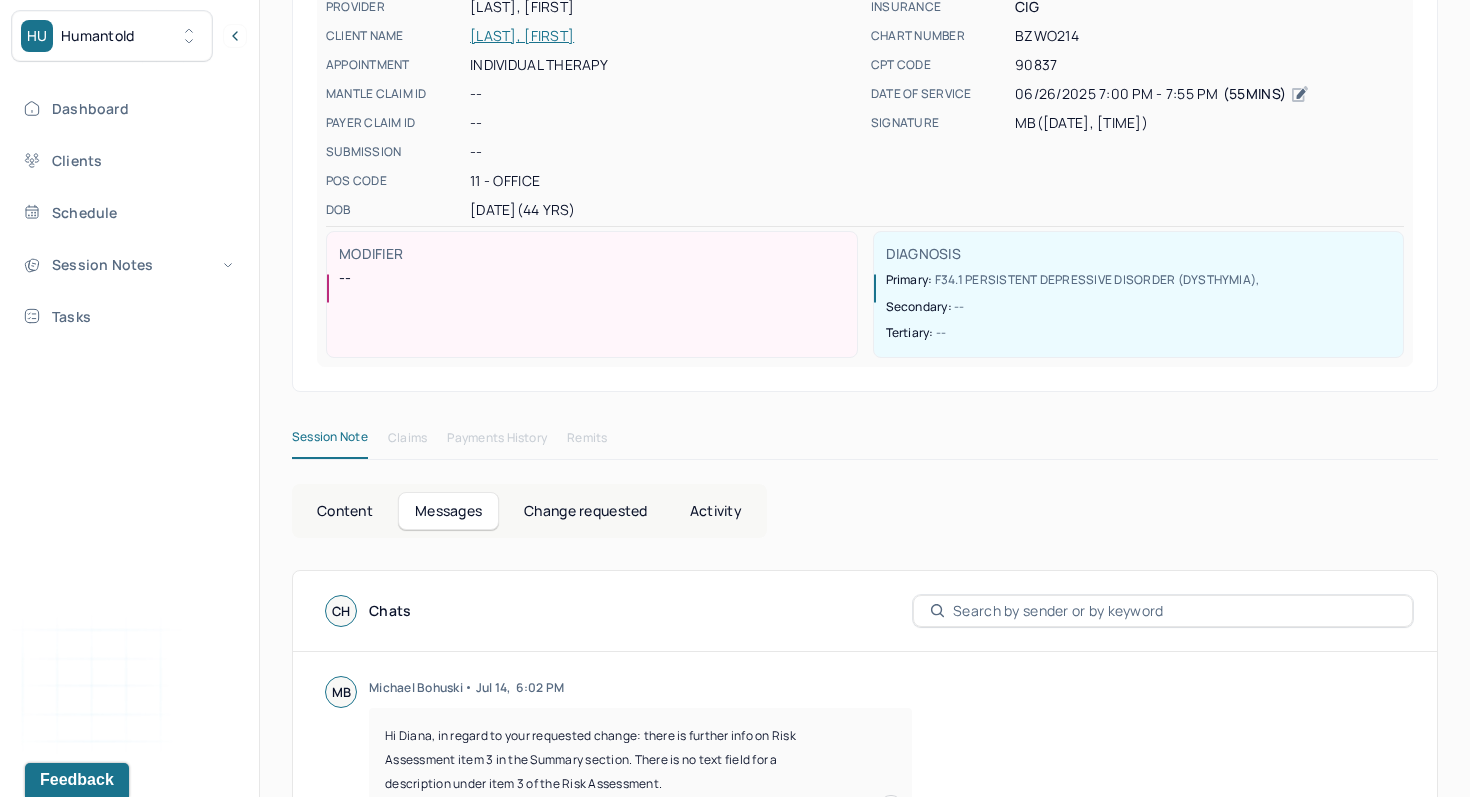 scroll, scrollTop: 53, scrollLeft: 0, axis: vertical 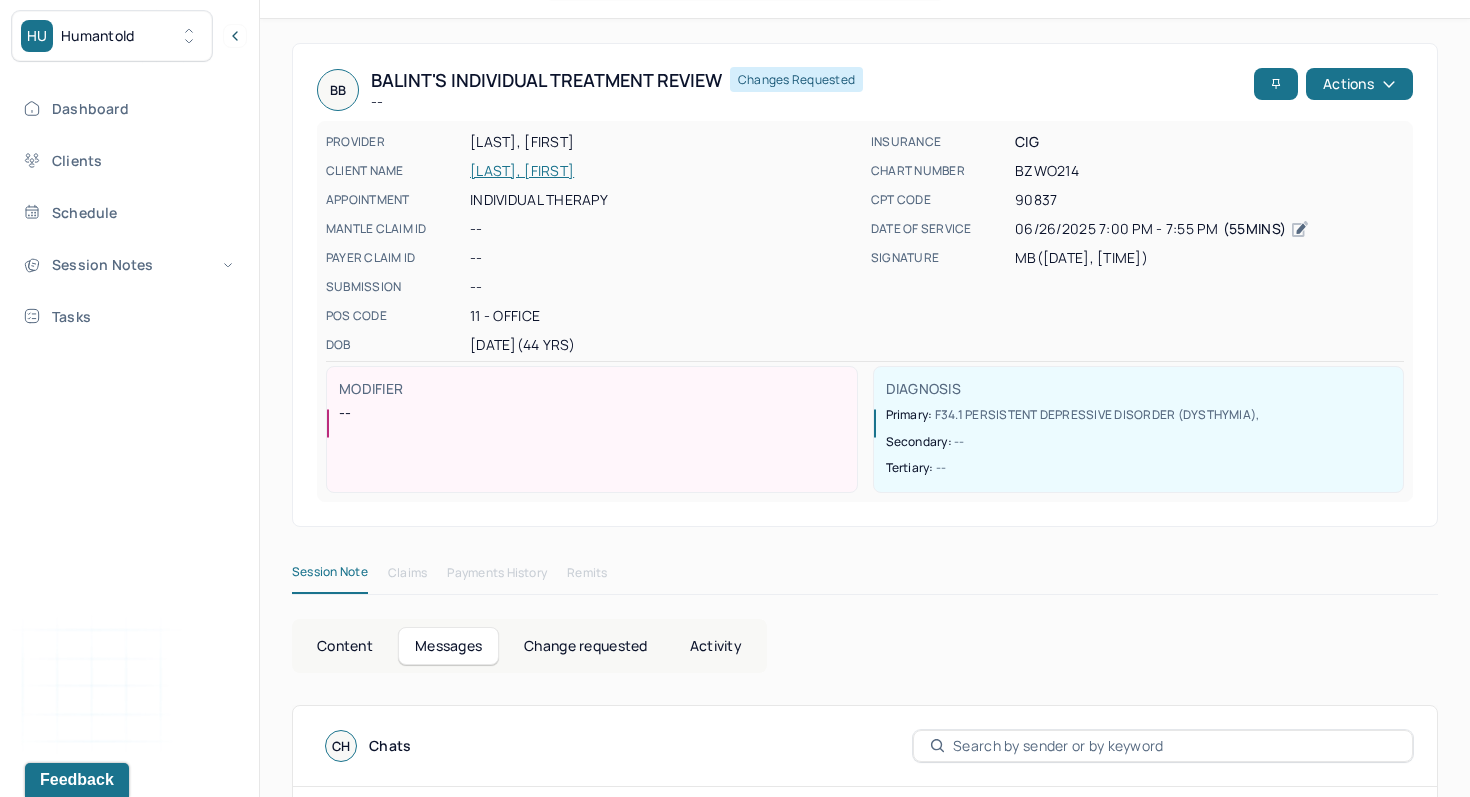 click on "Content" at bounding box center [345, 646] 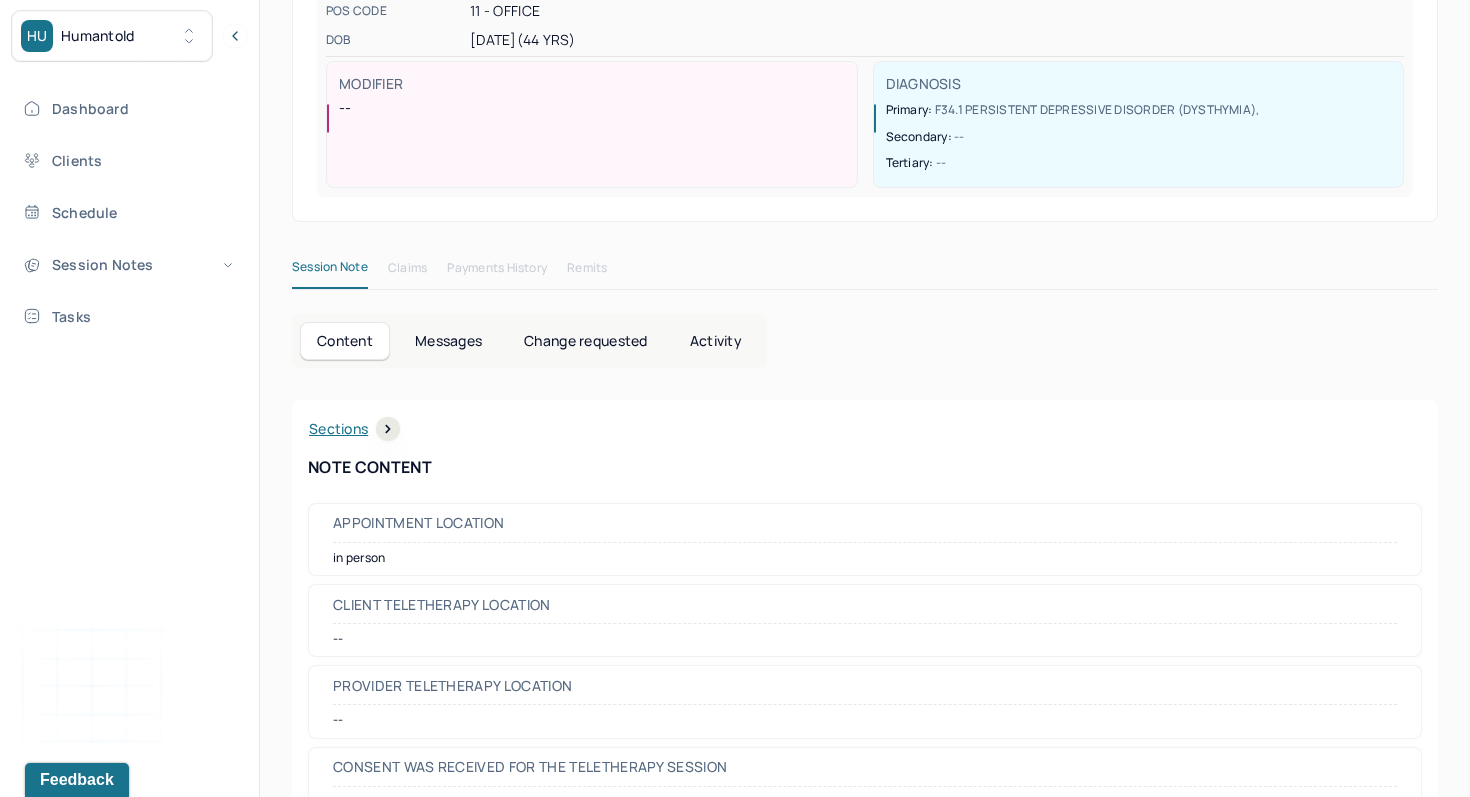 scroll, scrollTop: 461, scrollLeft: 0, axis: vertical 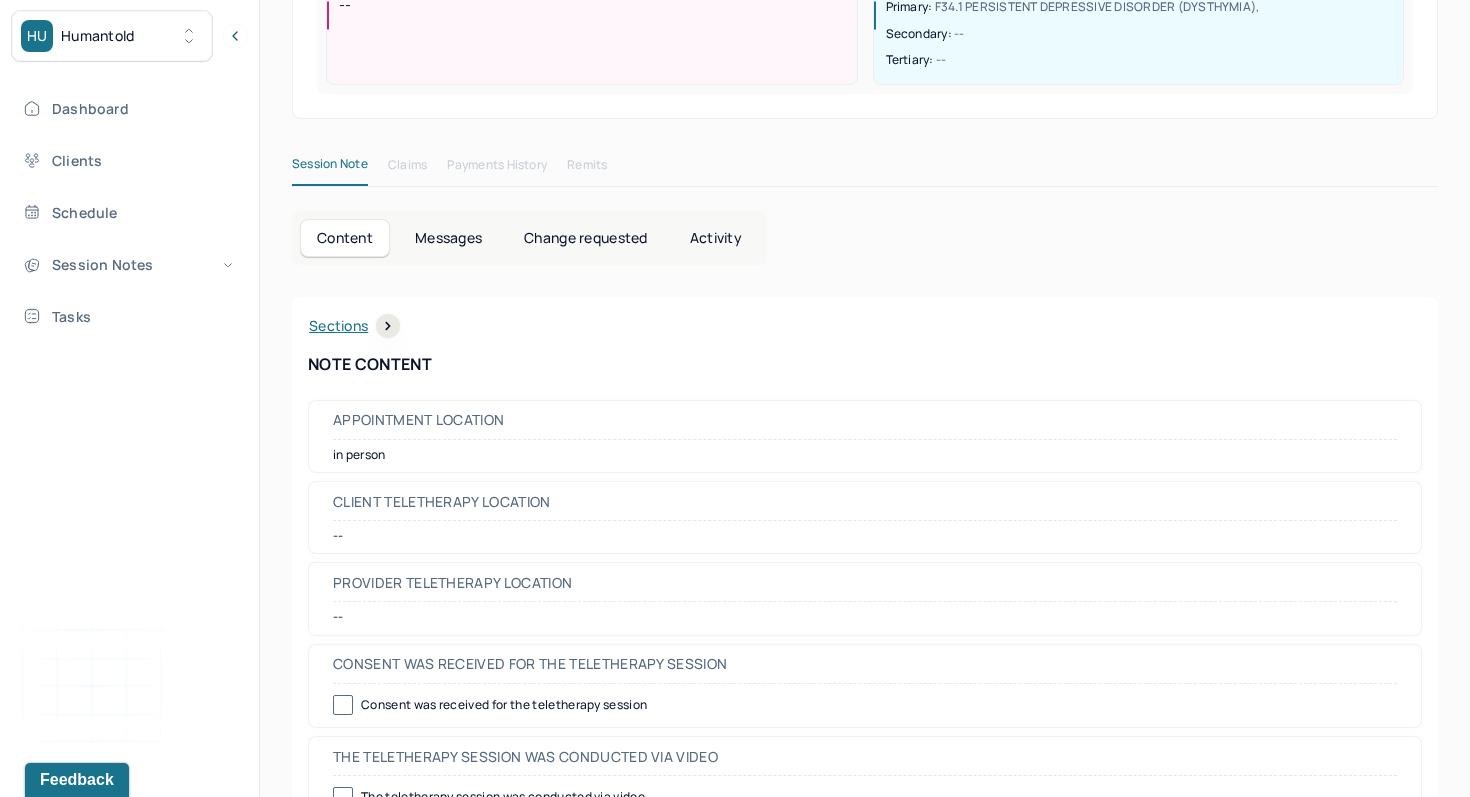 click on "Change requested" at bounding box center [585, 238] 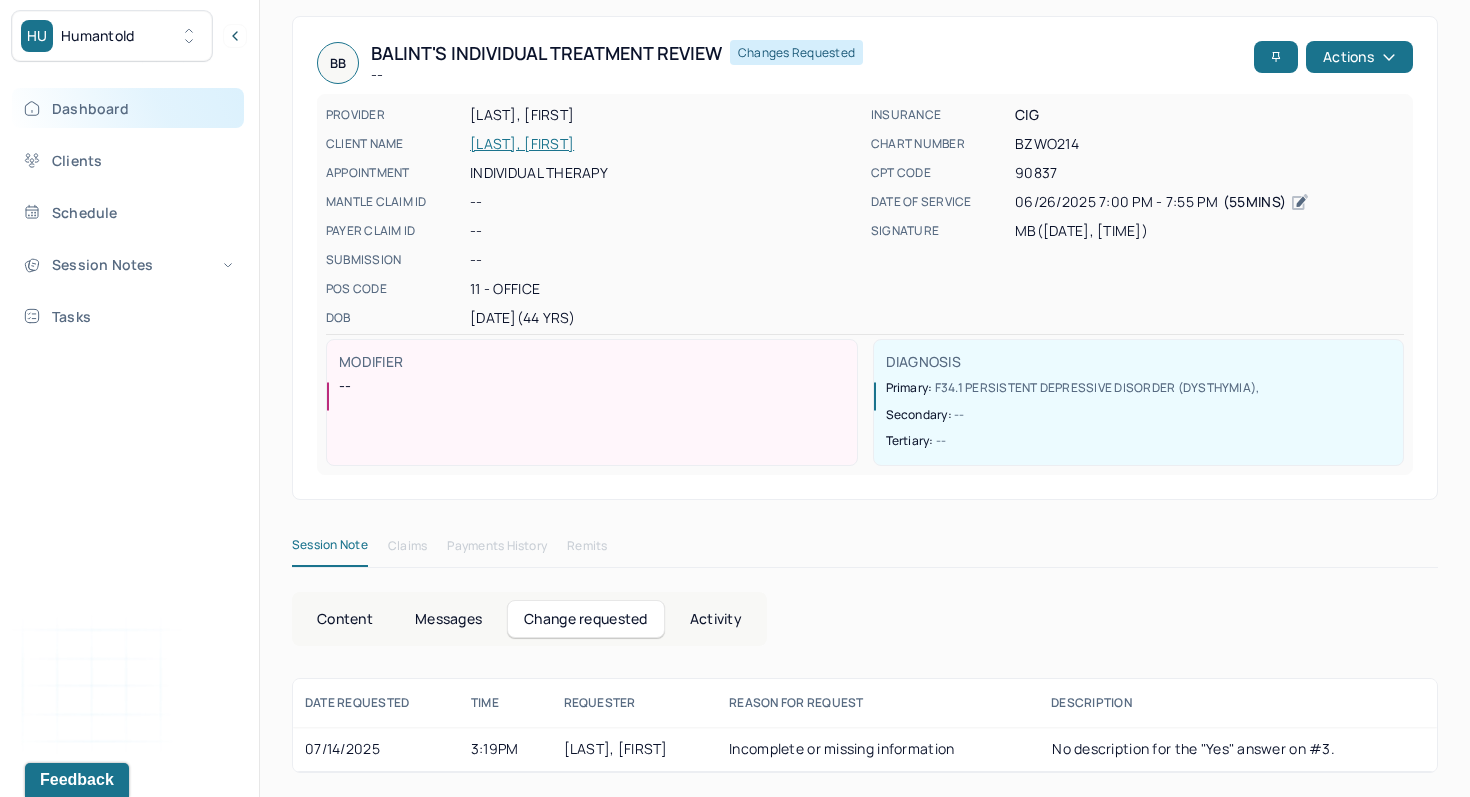 click on "Dashboard" at bounding box center (128, 108) 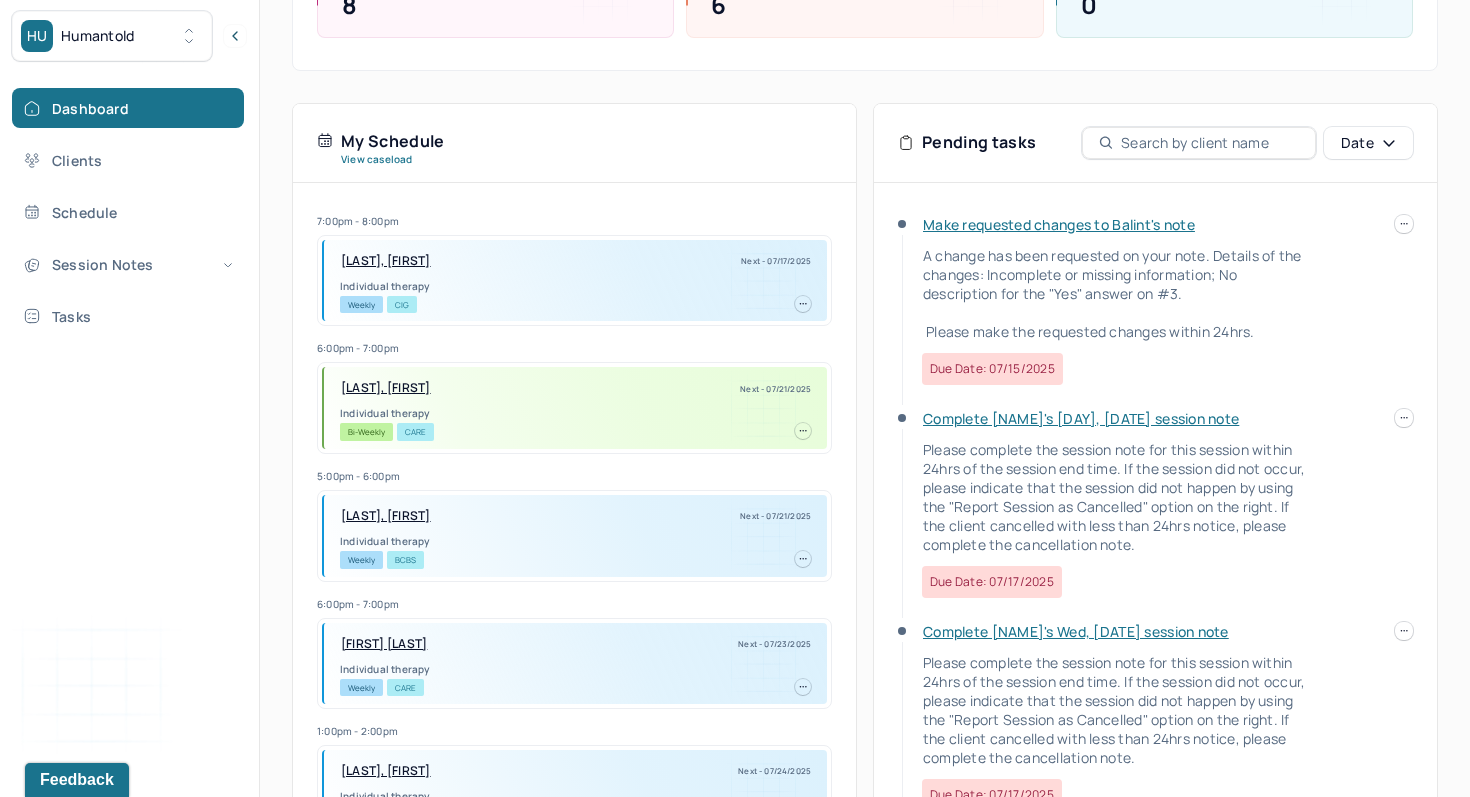 scroll, scrollTop: 368, scrollLeft: 0, axis: vertical 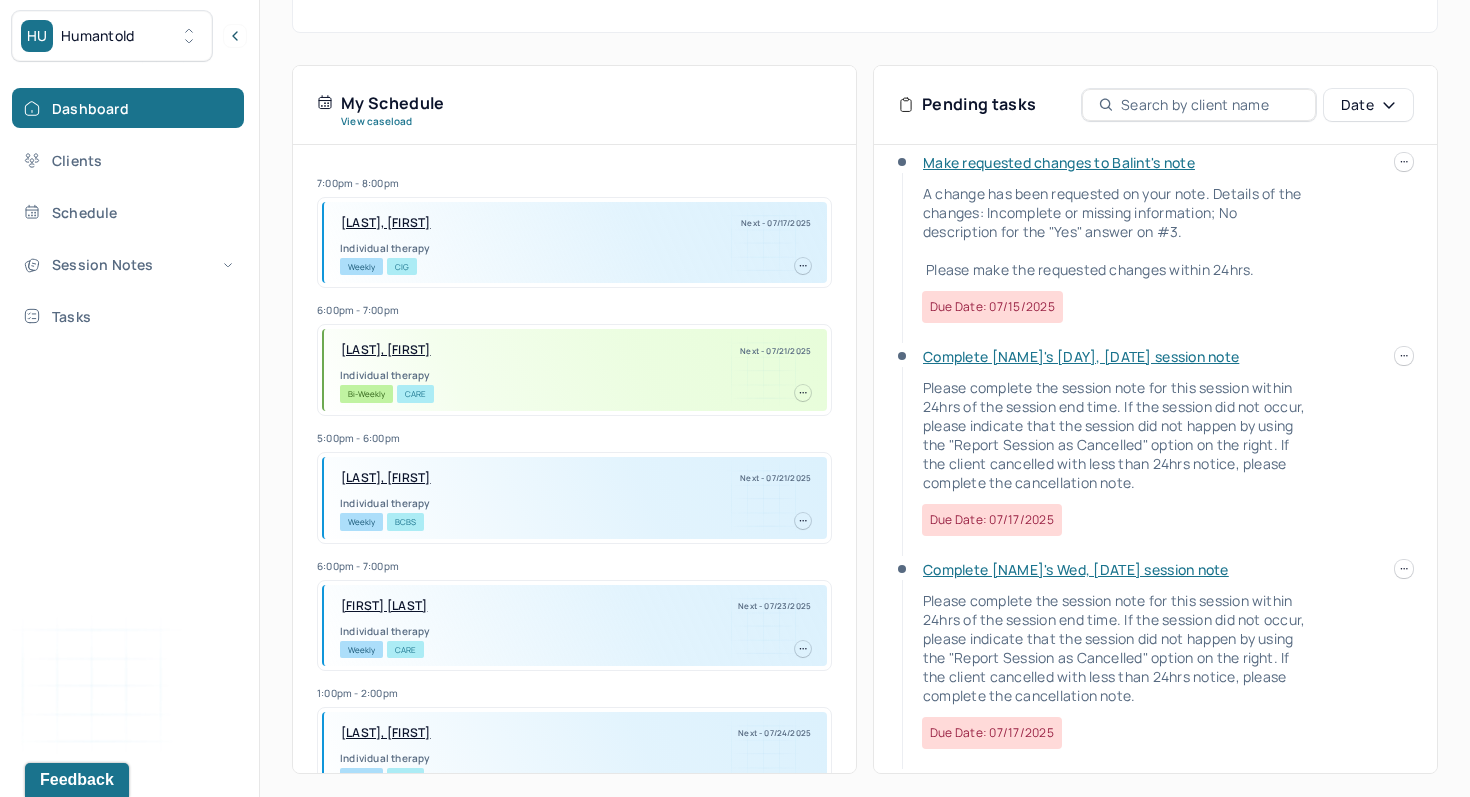 click at bounding box center [1404, 569] 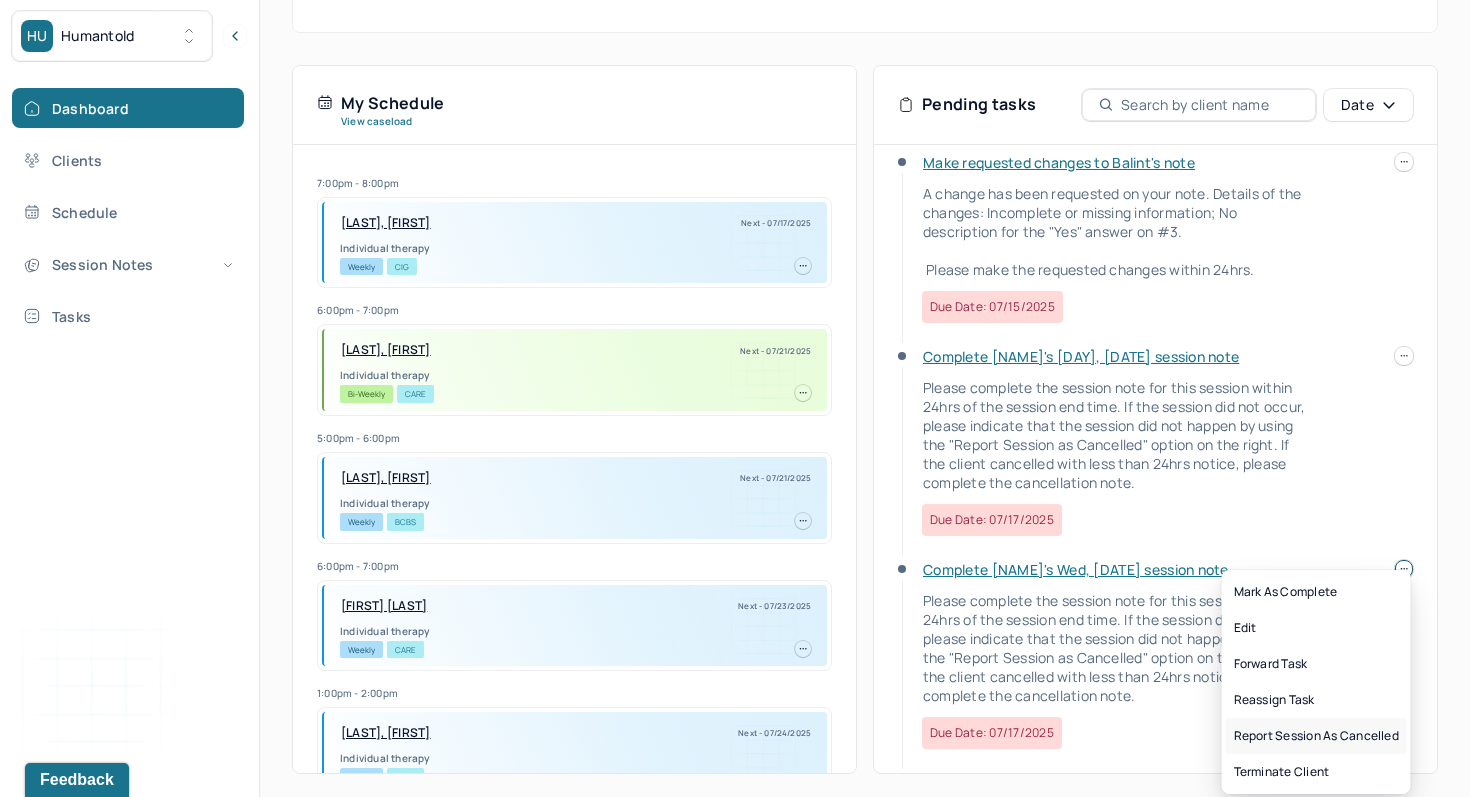 click on "Report session as cancelled" at bounding box center [1316, 736] 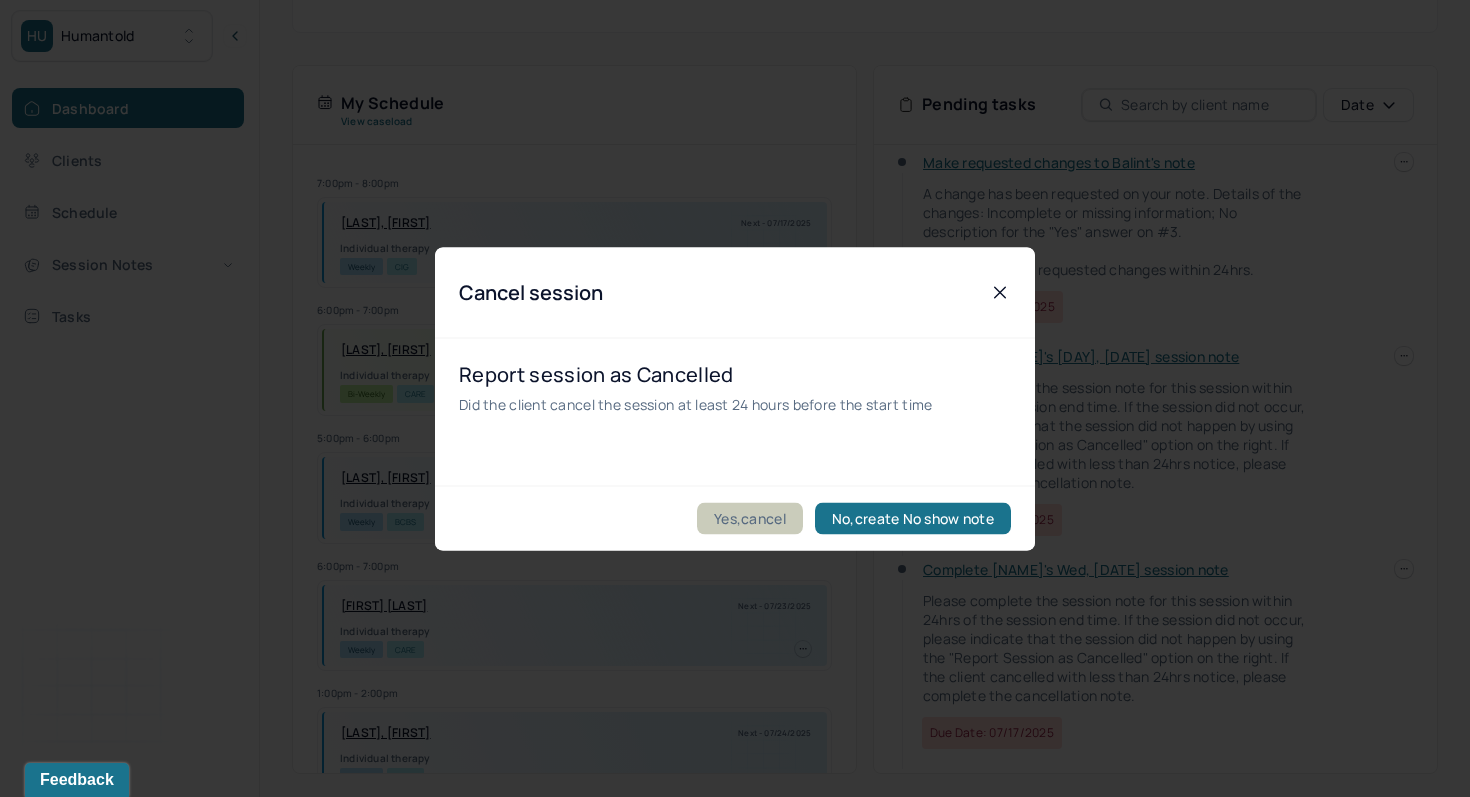 click on "Yes,cancel" at bounding box center [750, 518] 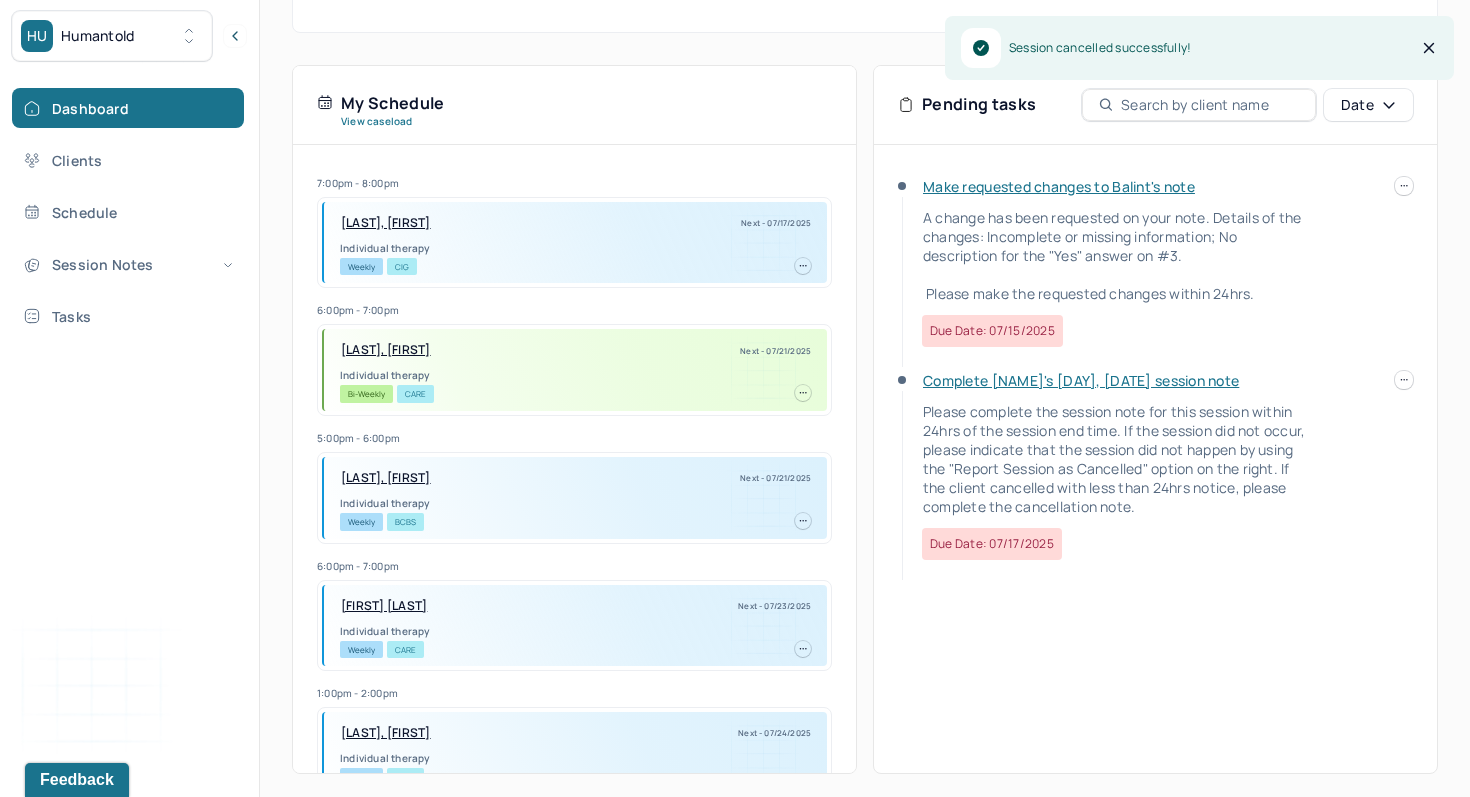 scroll, scrollTop: 0, scrollLeft: 0, axis: both 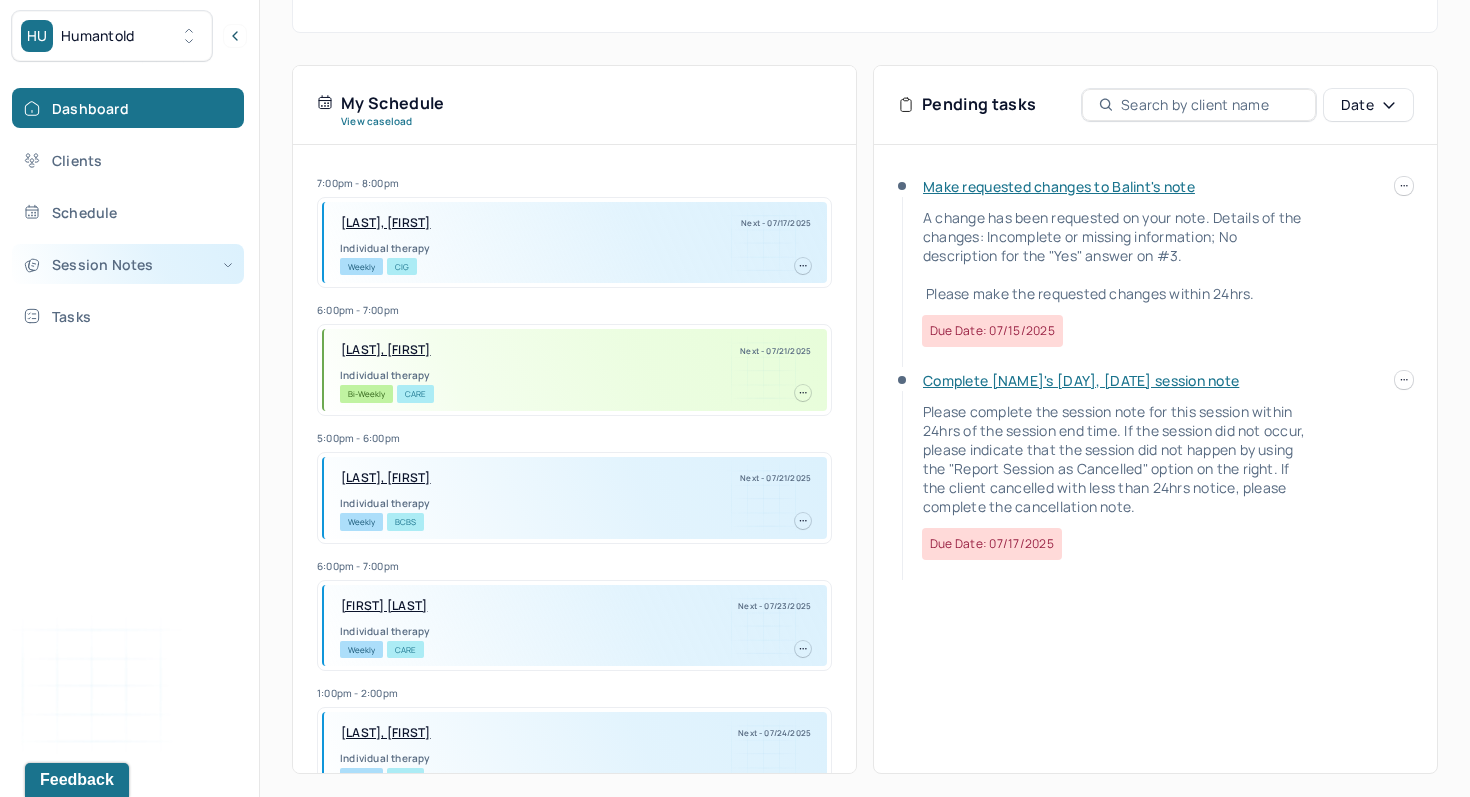 click on "Session Notes" at bounding box center (128, 264) 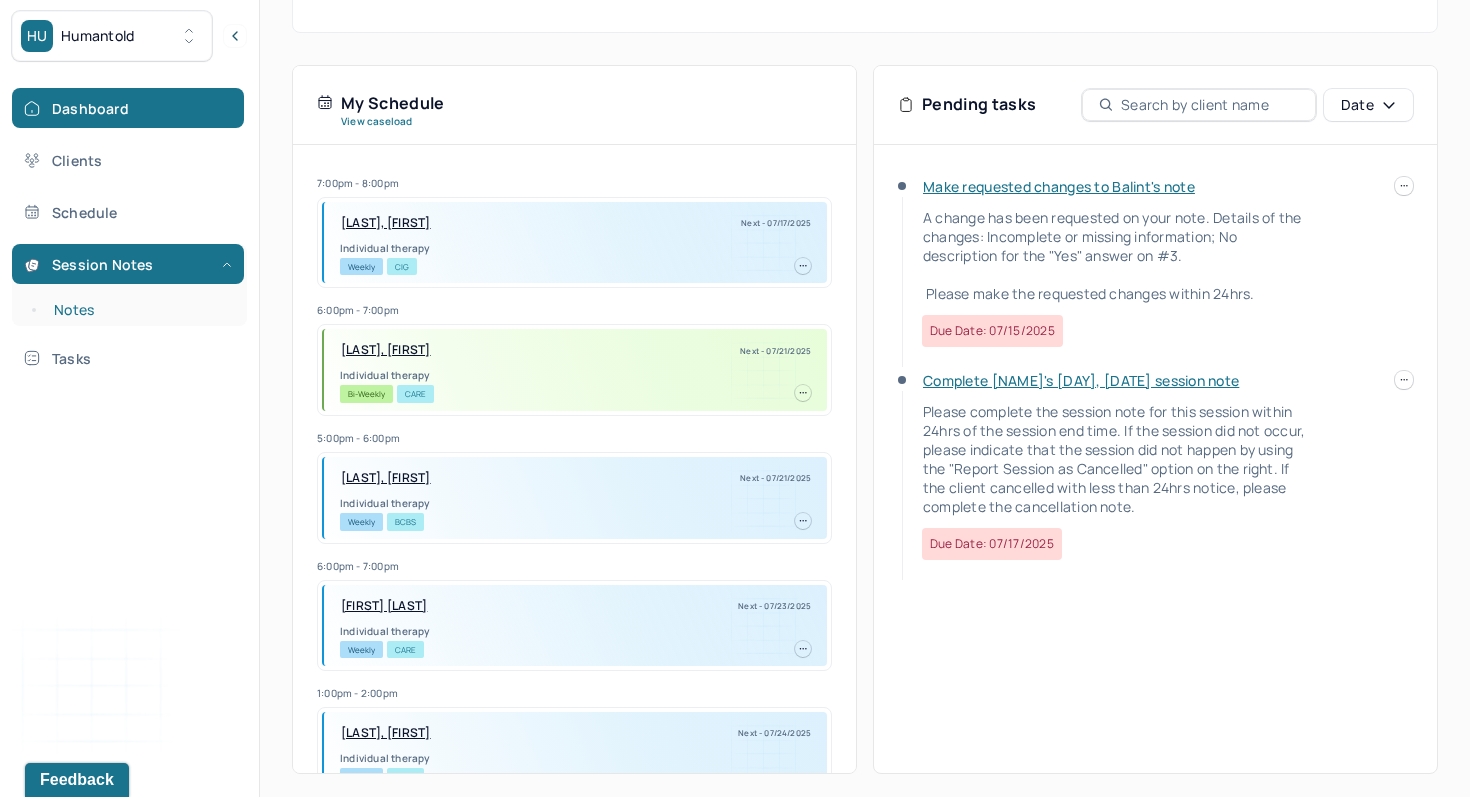 click on "Notes" at bounding box center [139, 310] 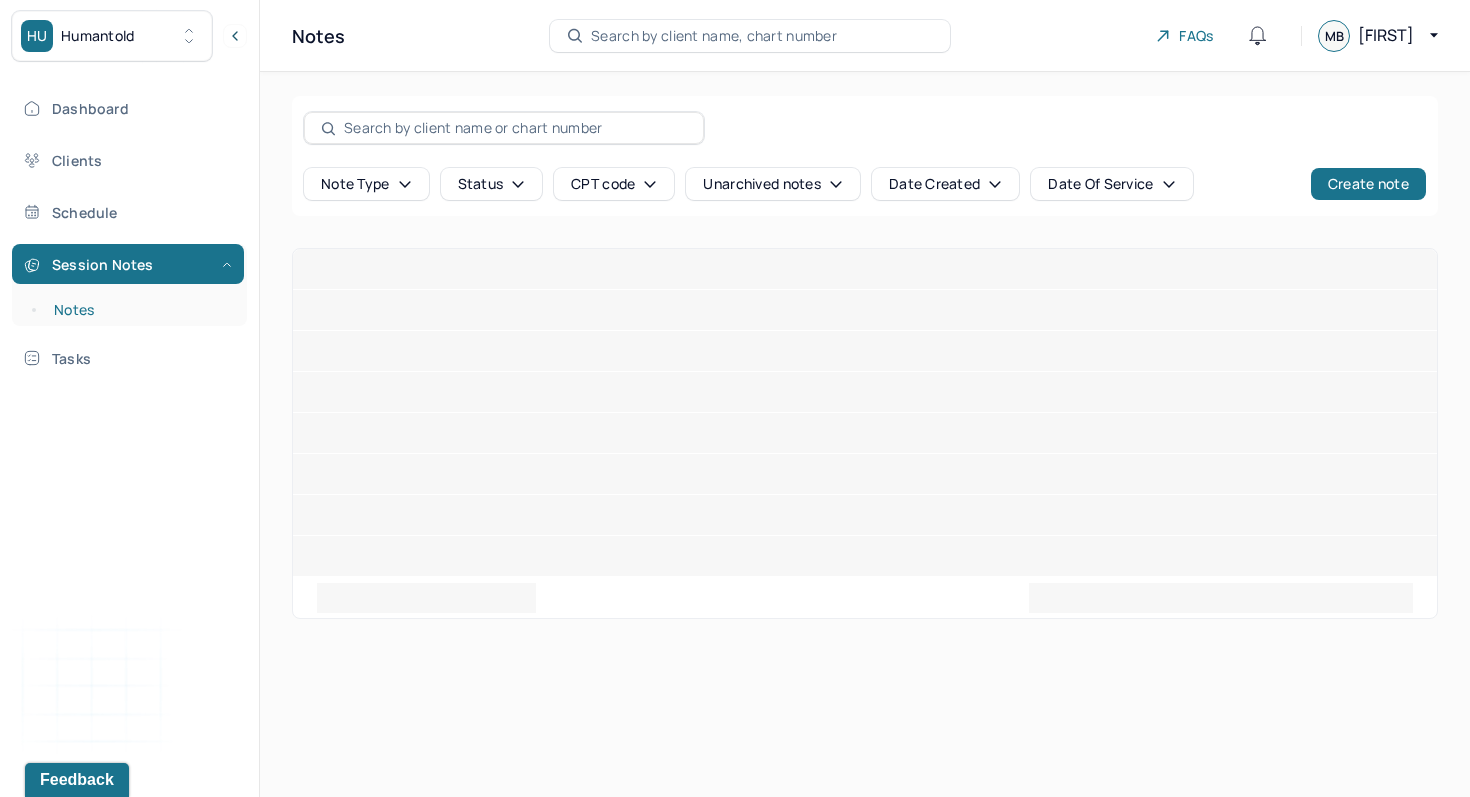 scroll, scrollTop: 0, scrollLeft: 0, axis: both 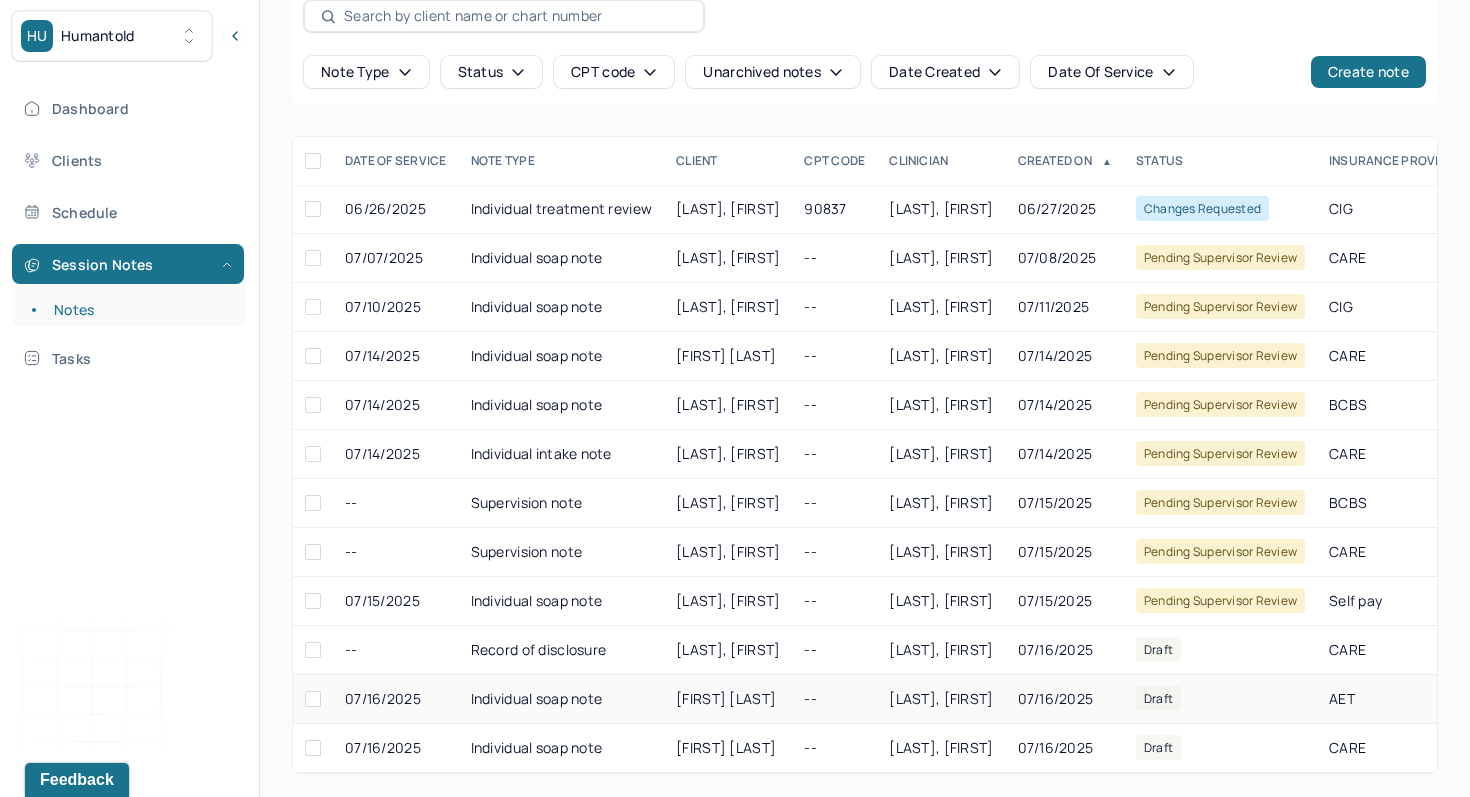 click on "[FIRST] [LAST]" at bounding box center (726, 698) 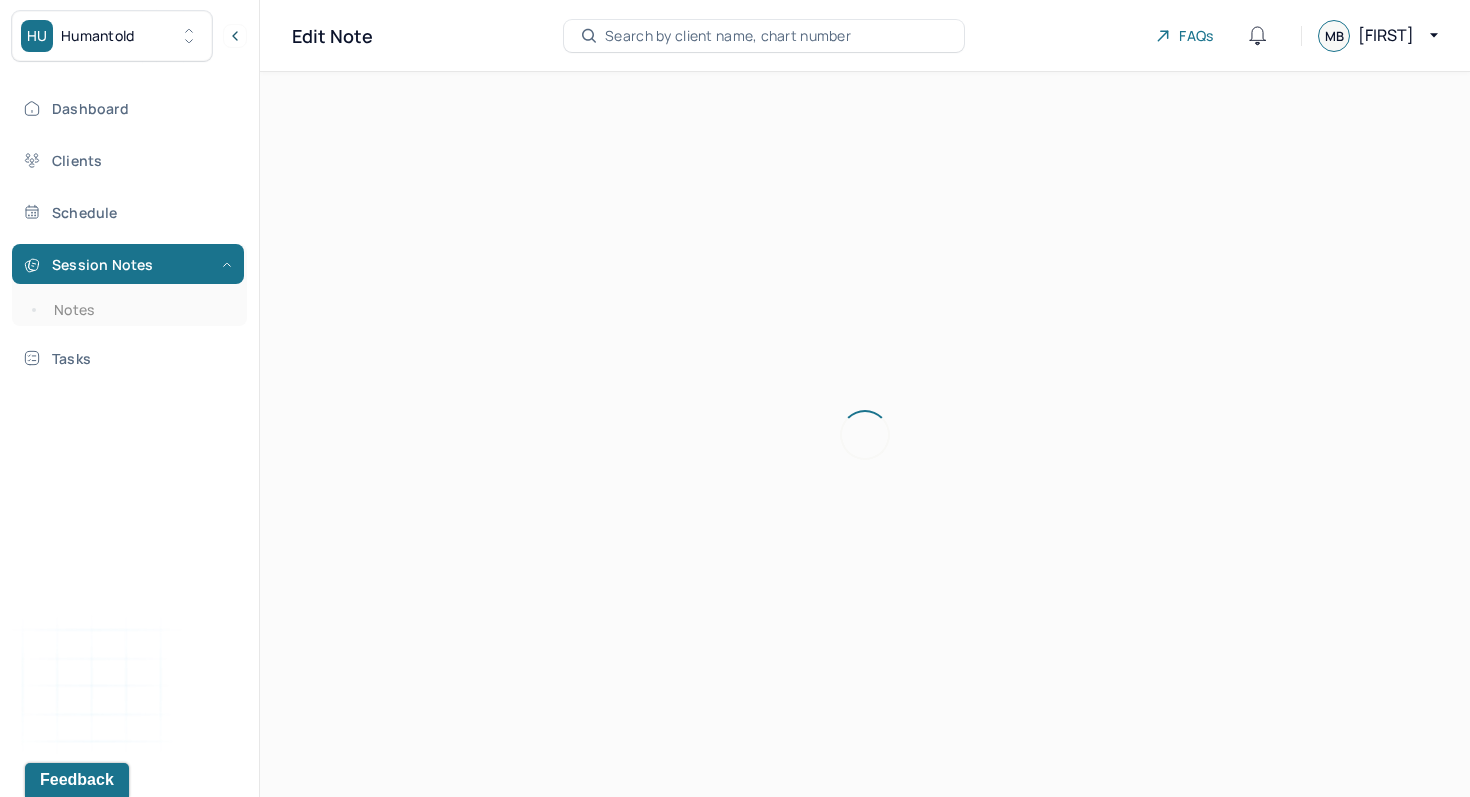 scroll, scrollTop: 0, scrollLeft: 0, axis: both 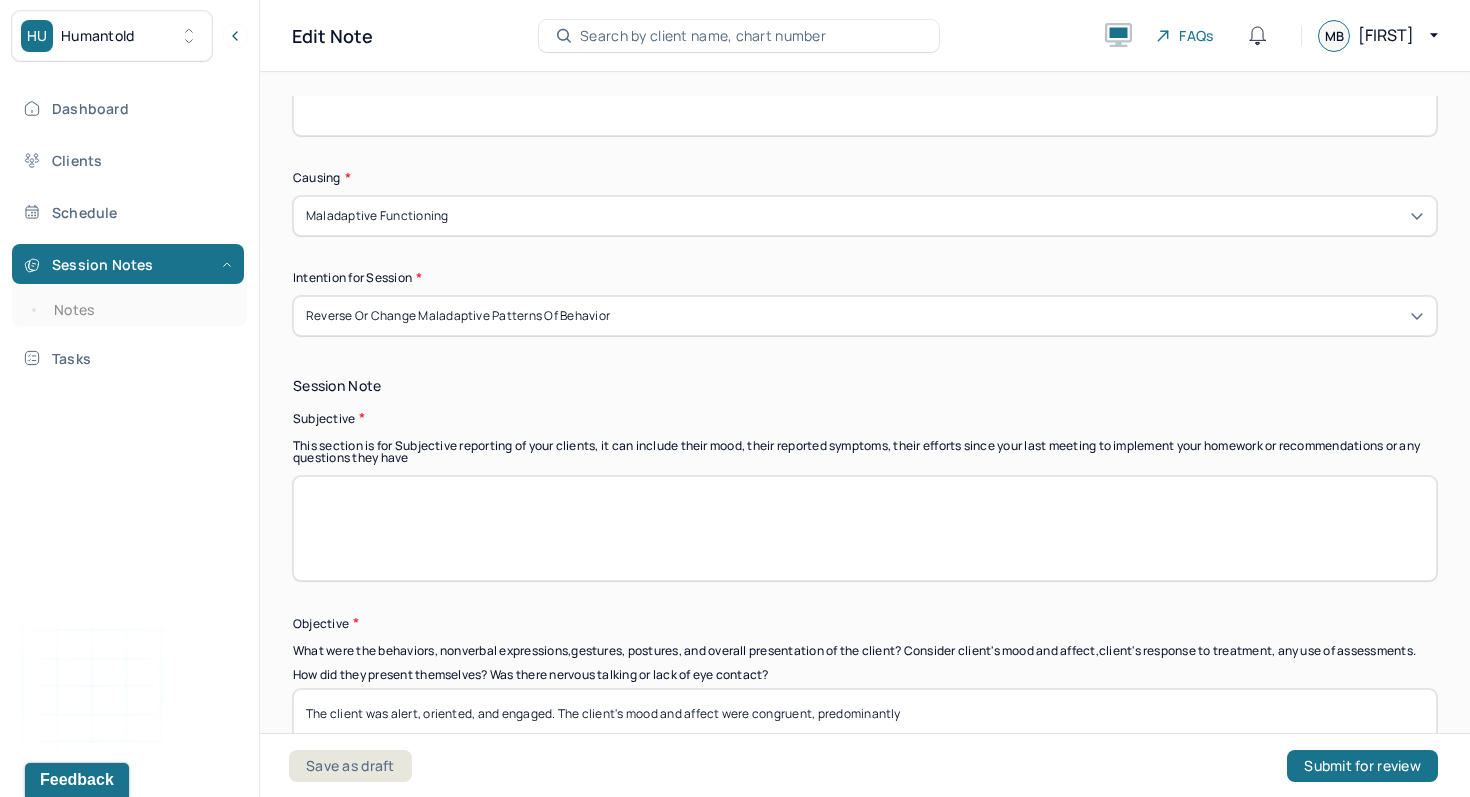 click at bounding box center (865, 528) 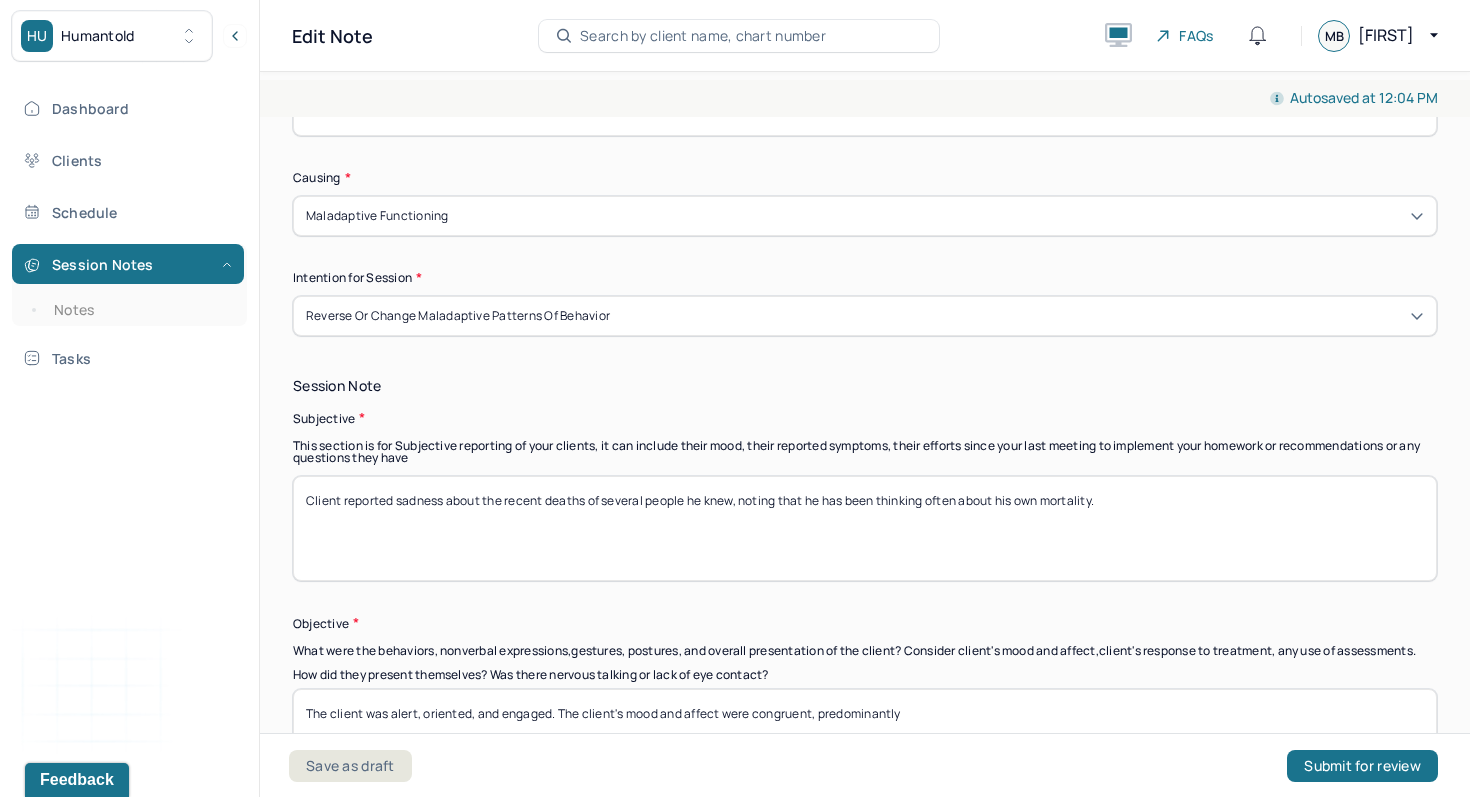 click on "Client reported sadness about the recent deaths of several people he knew, noting that he has been thinking often about his own mortality." at bounding box center (865, 528) 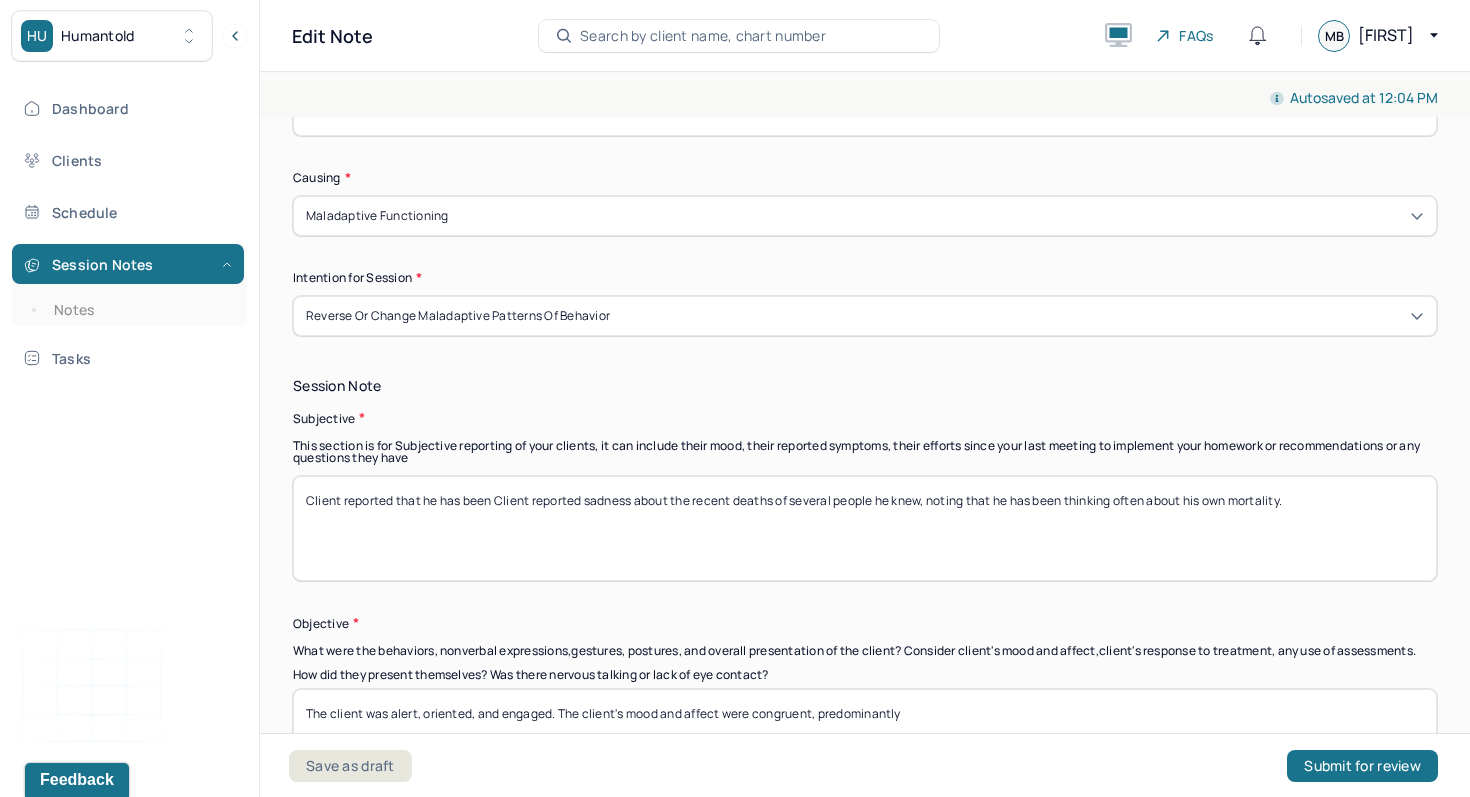 click on "Subjective" at bounding box center [865, 418] 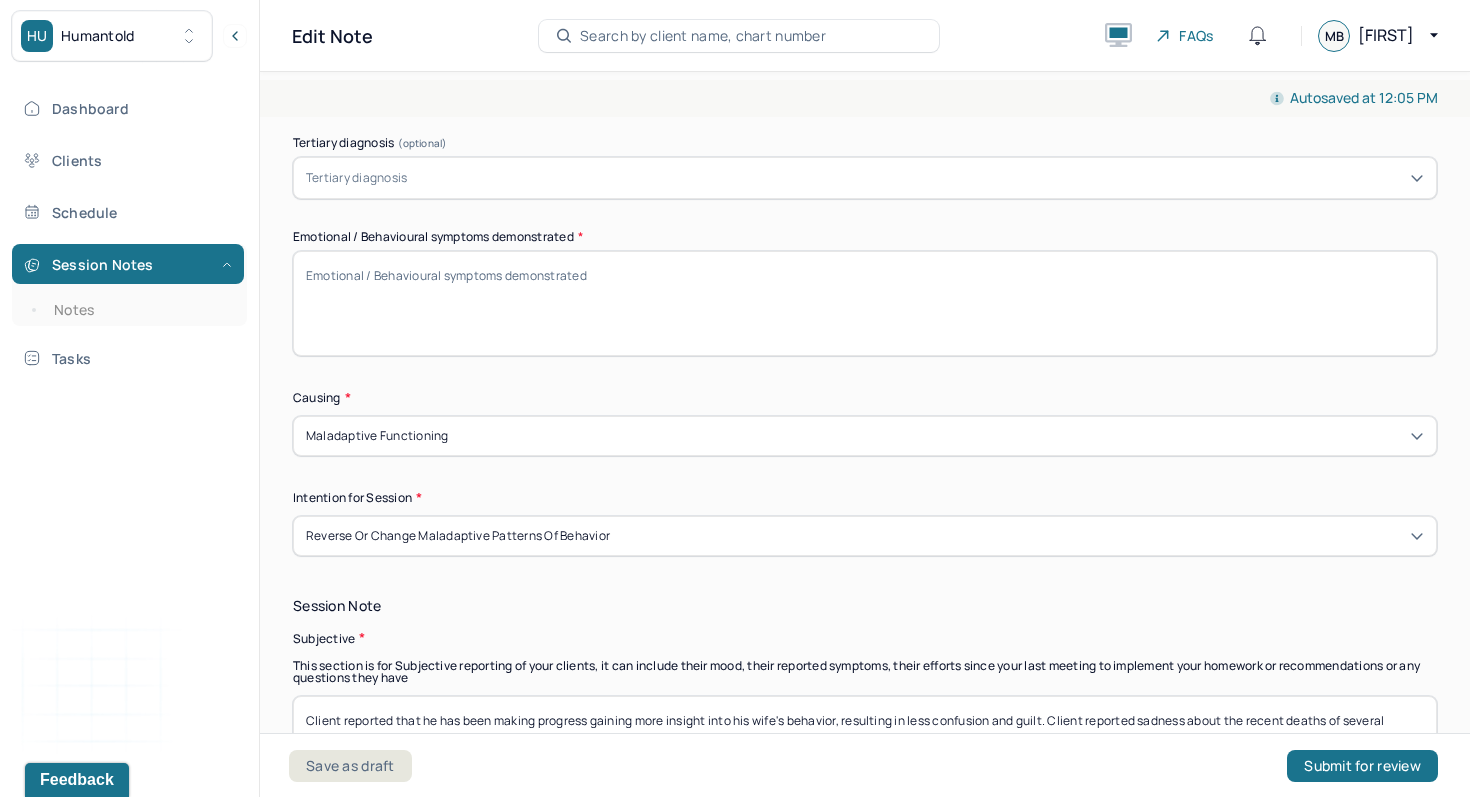 scroll, scrollTop: 671, scrollLeft: 0, axis: vertical 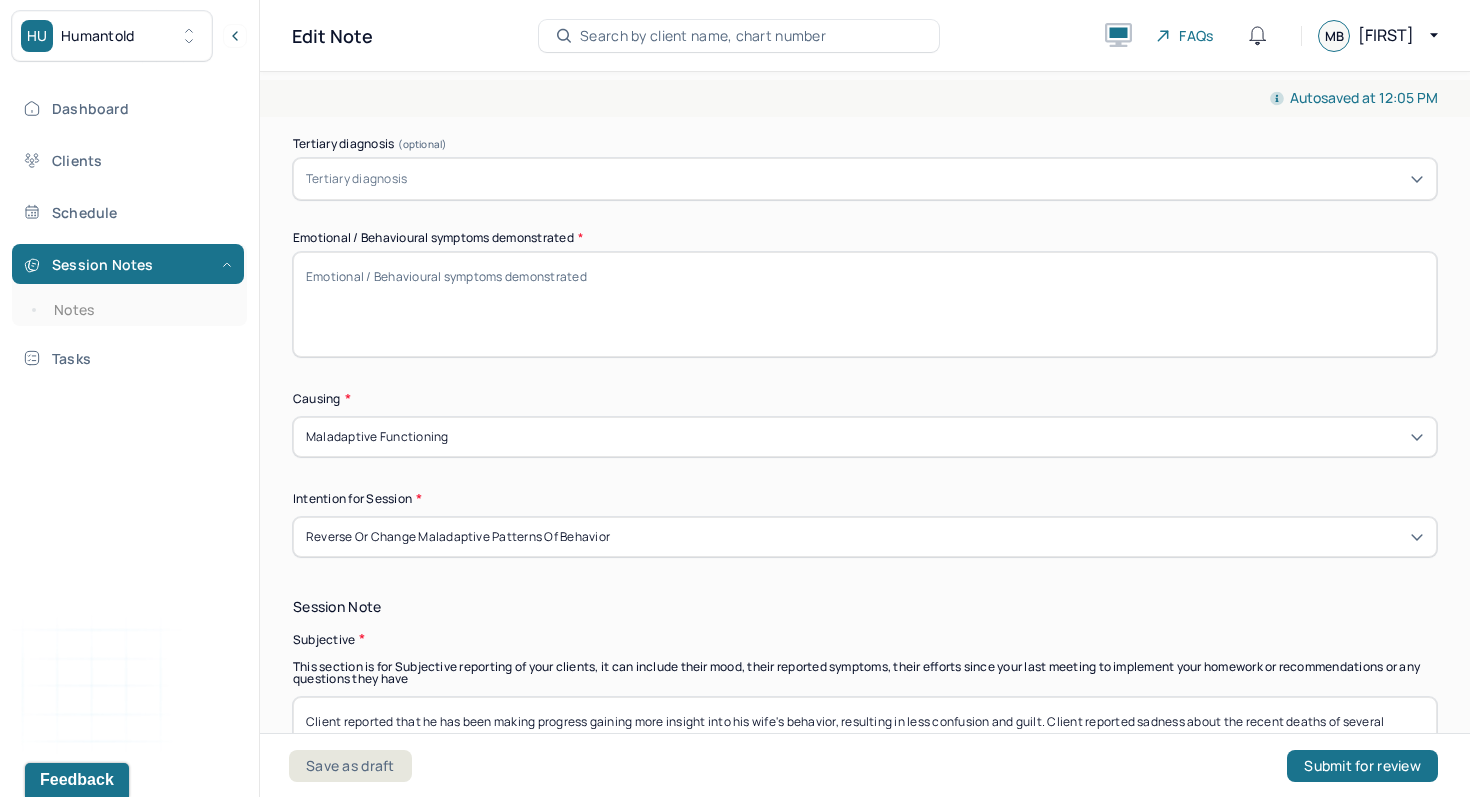 type on "Client reported that he has been making progress gaining more insight into his wife's behavior, resulting in less confusion and guilt. Client reported sadness about the recent deaths of several people he knew, noting that he has been thinking often about his own mortality." 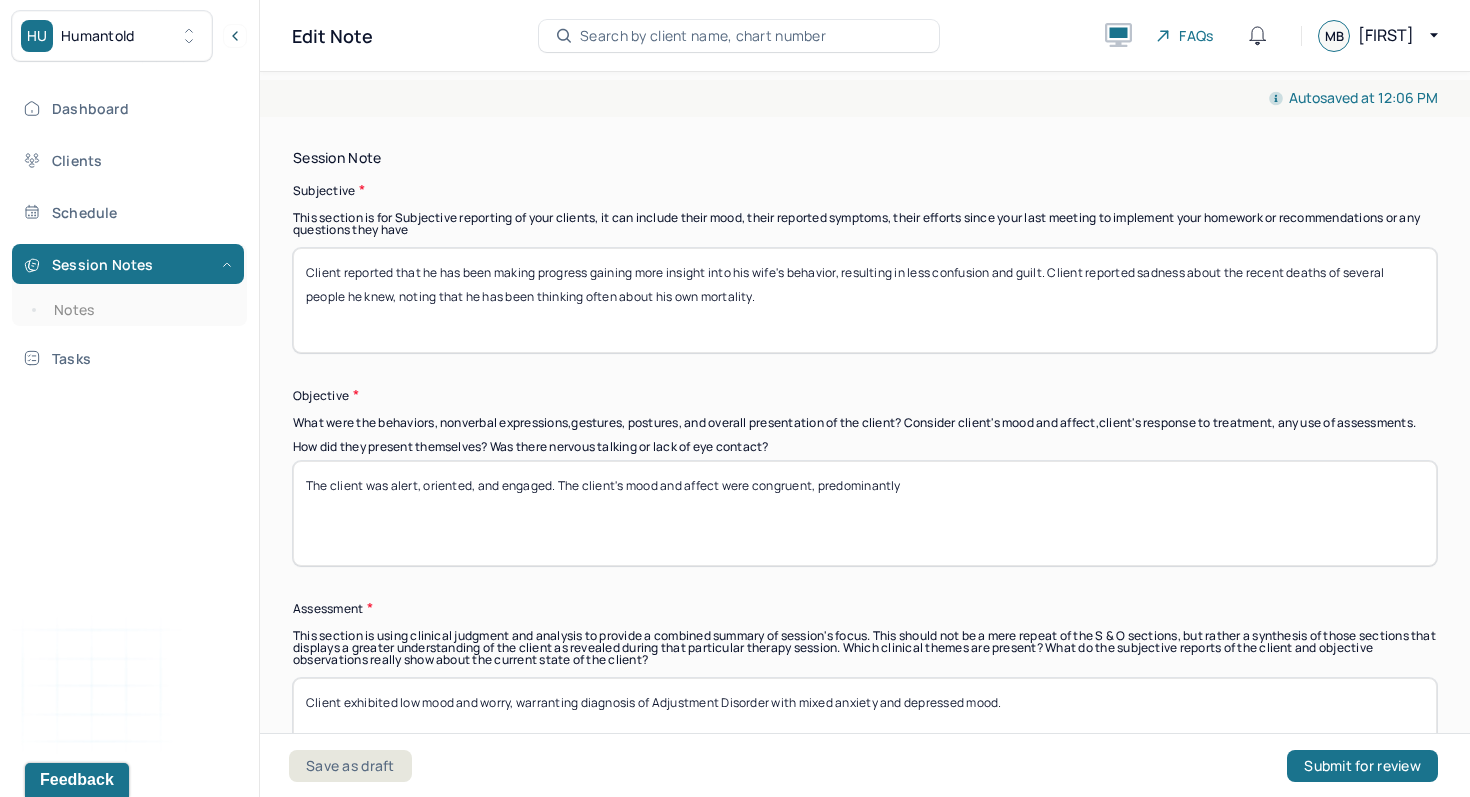 scroll, scrollTop: 1143, scrollLeft: 0, axis: vertical 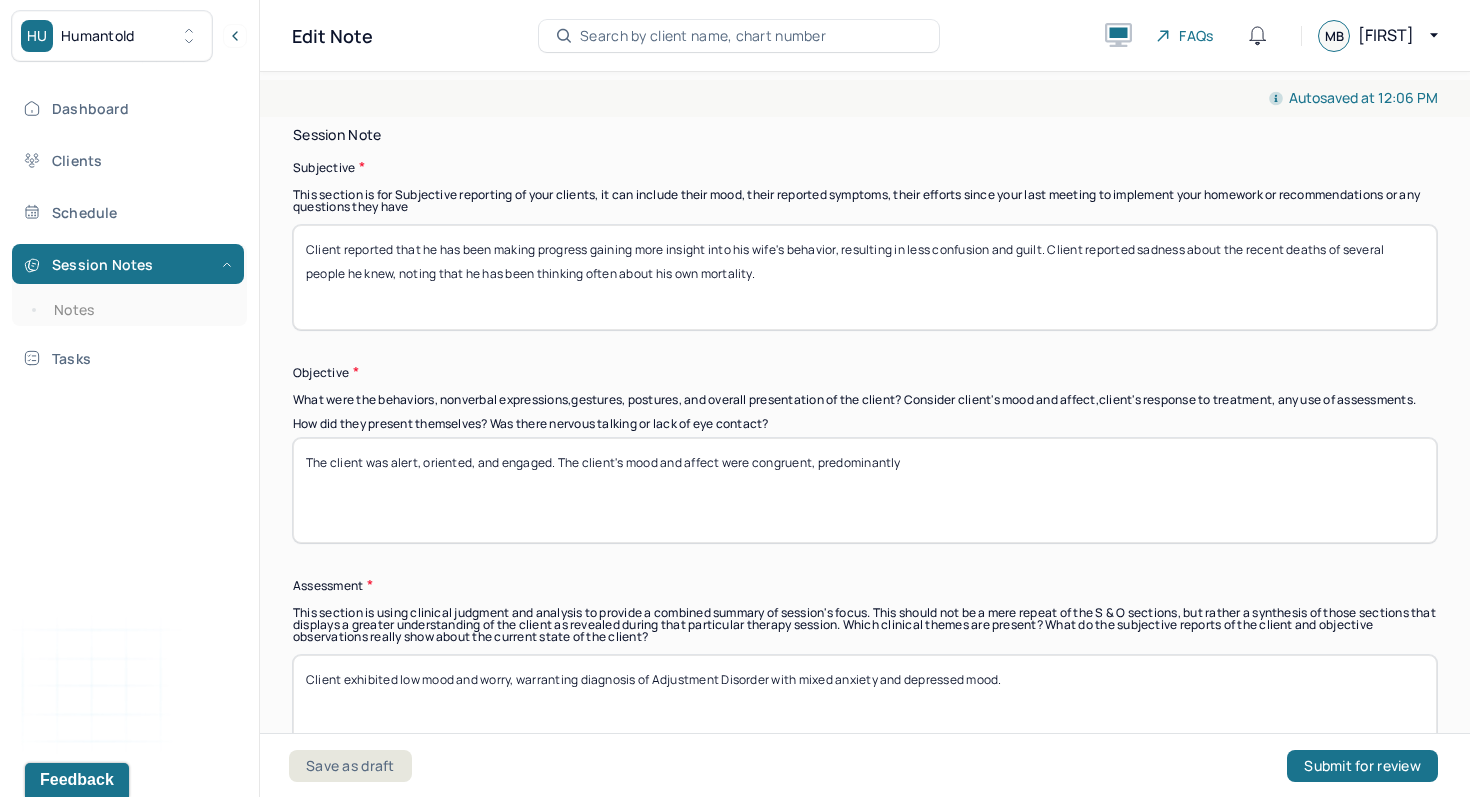 type on "Difficulty empathizing, guilt, sadness, grief" 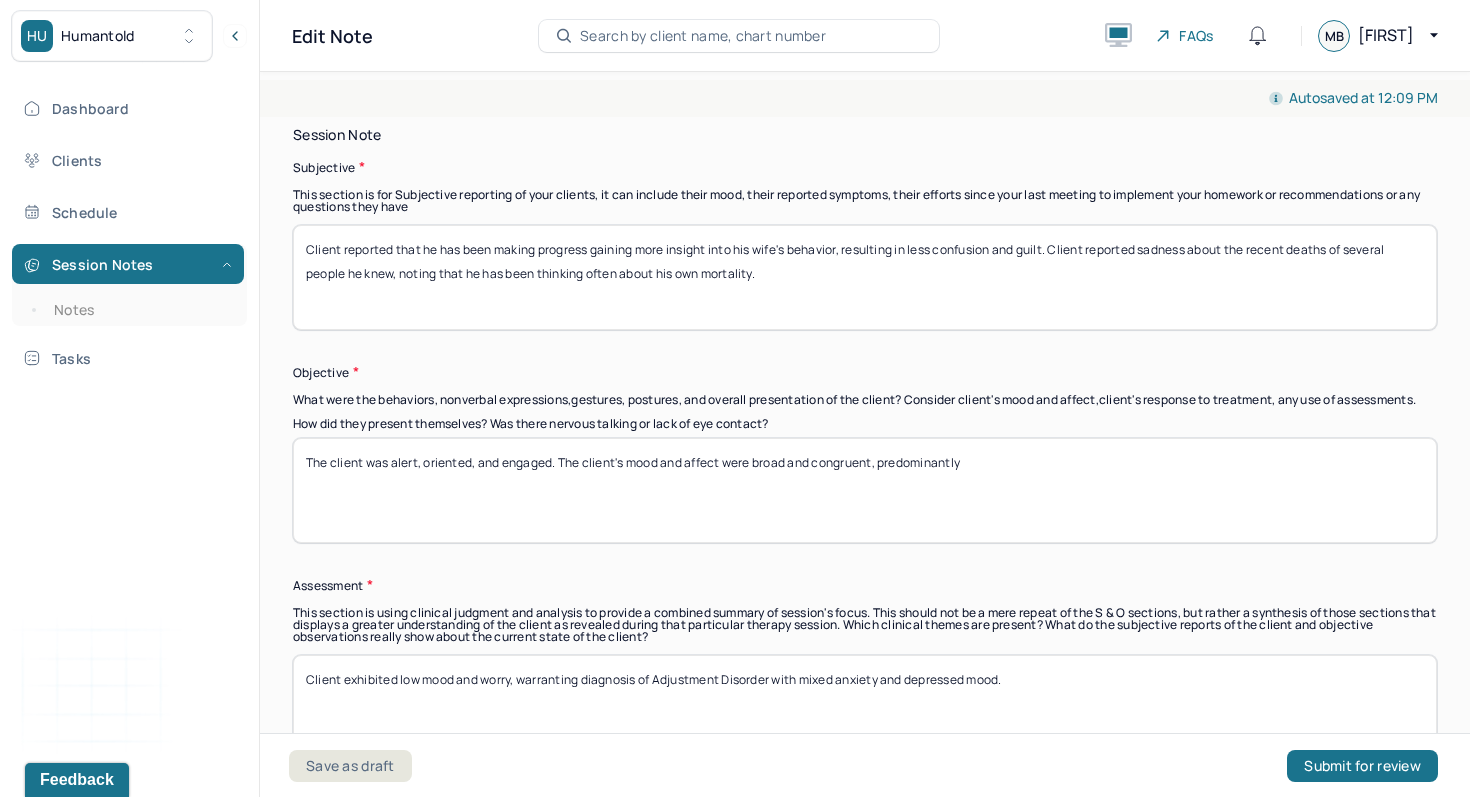 drag, startPoint x: 1098, startPoint y: 513, endPoint x: 883, endPoint y: 478, distance: 217.83022 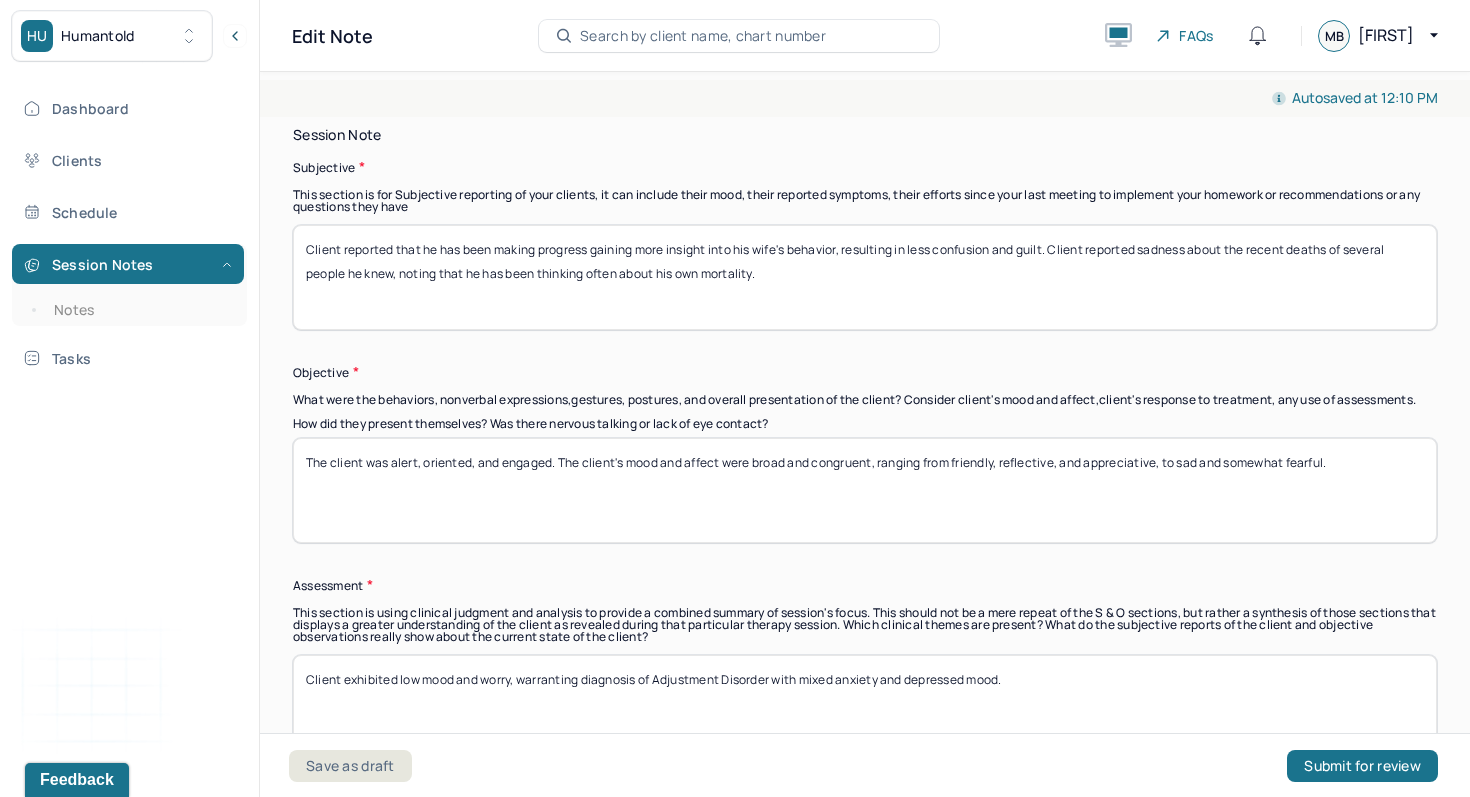 type on "The client was alert, oriented, and engaged. The client's mood and affect were broad and congruent, ranging from friendly, reflective, and appreciative, to sad and somewhat fearful." 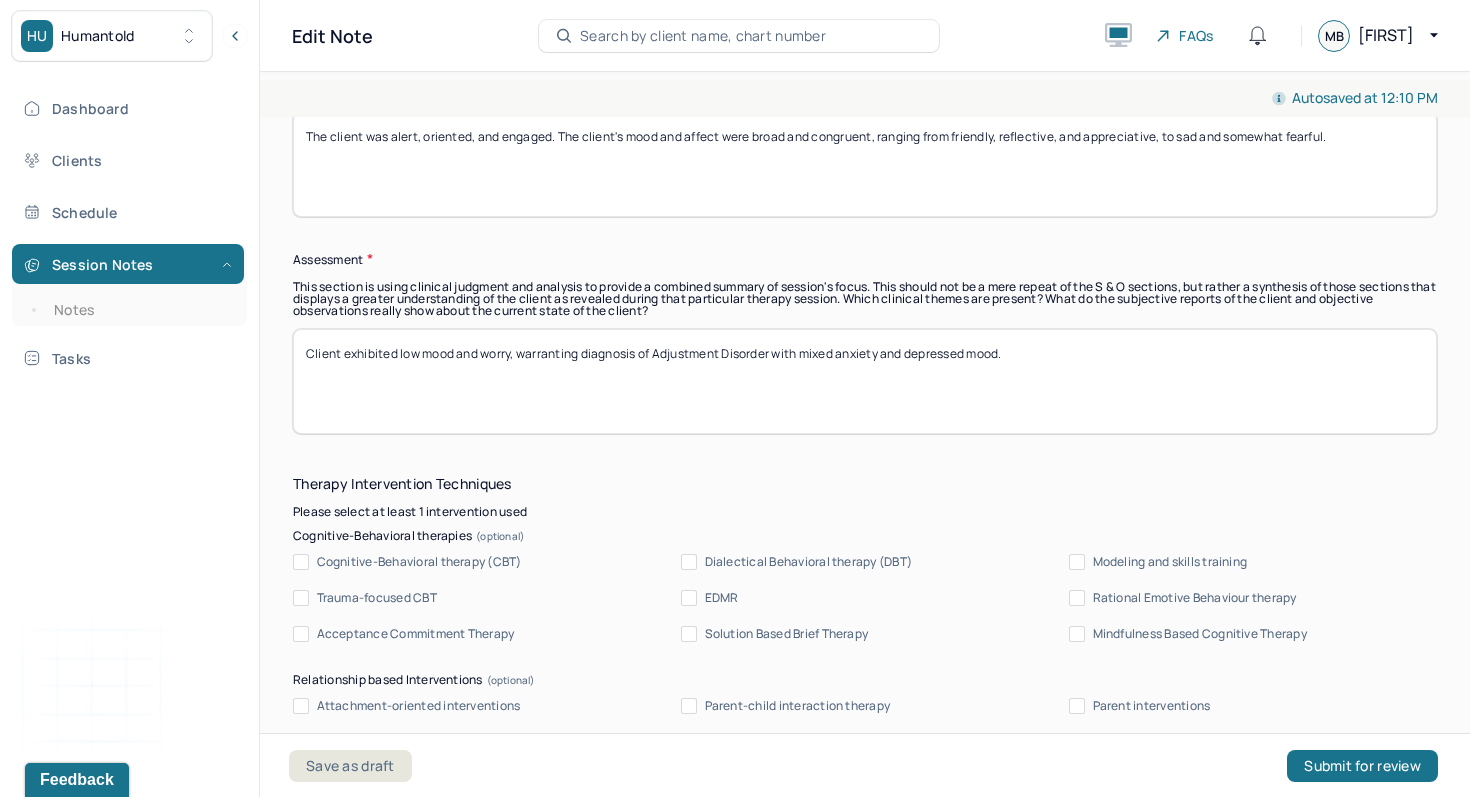 scroll, scrollTop: 1471, scrollLeft: 0, axis: vertical 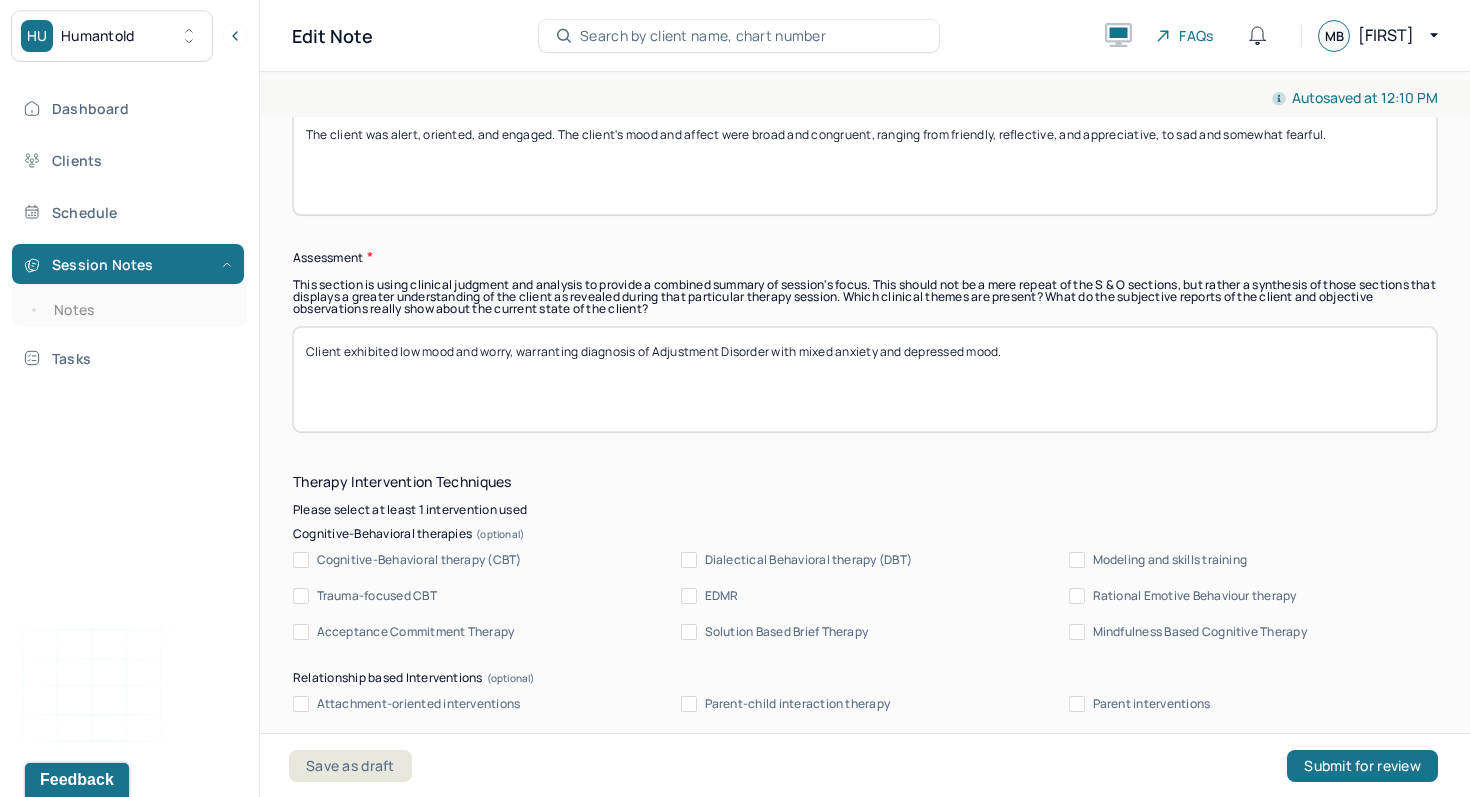 click on "Client exhibited low mood and worry, warranting diagnosis of Adjustment Disorder with mixed anxiety and depressed mood." at bounding box center [865, 379] 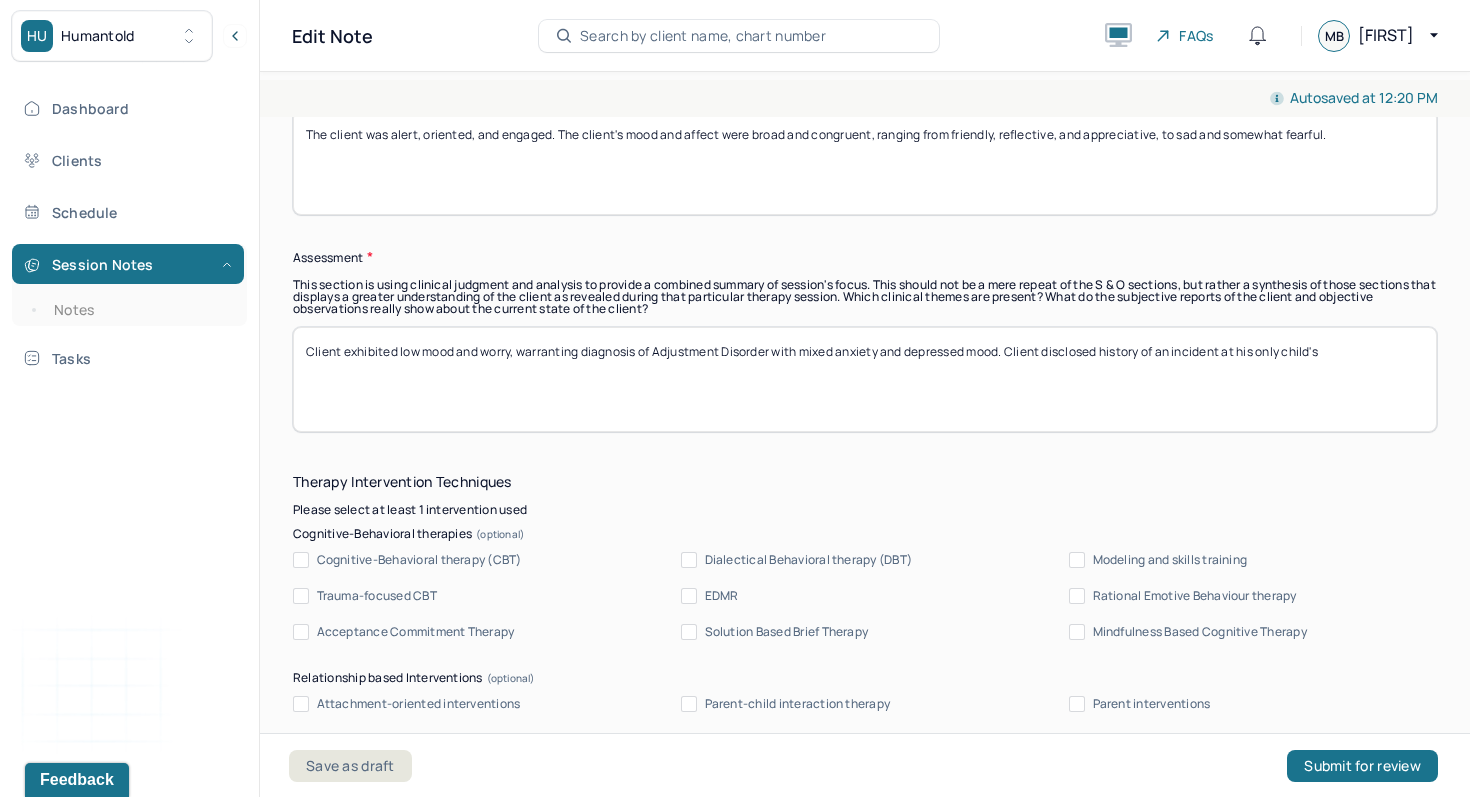 click on "Client exhibited low mood and worry, warranting diagnosis of Adjustment Disorder with mixed anxiety and depressed mood. Client disclosed history of an incident at his only child's" at bounding box center (865, 379) 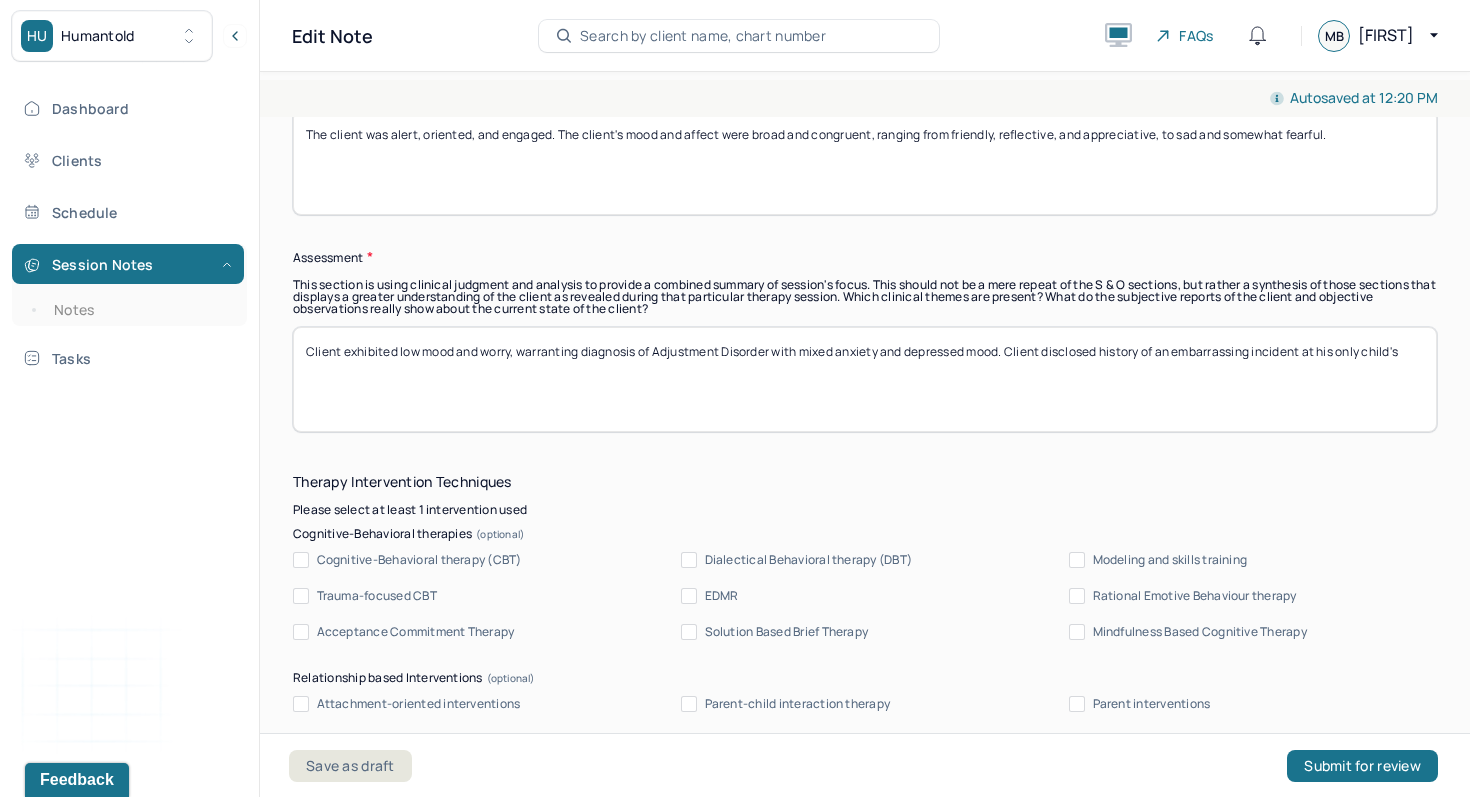 drag, startPoint x: 1183, startPoint y: 363, endPoint x: 1262, endPoint y: 369, distance: 79.22752 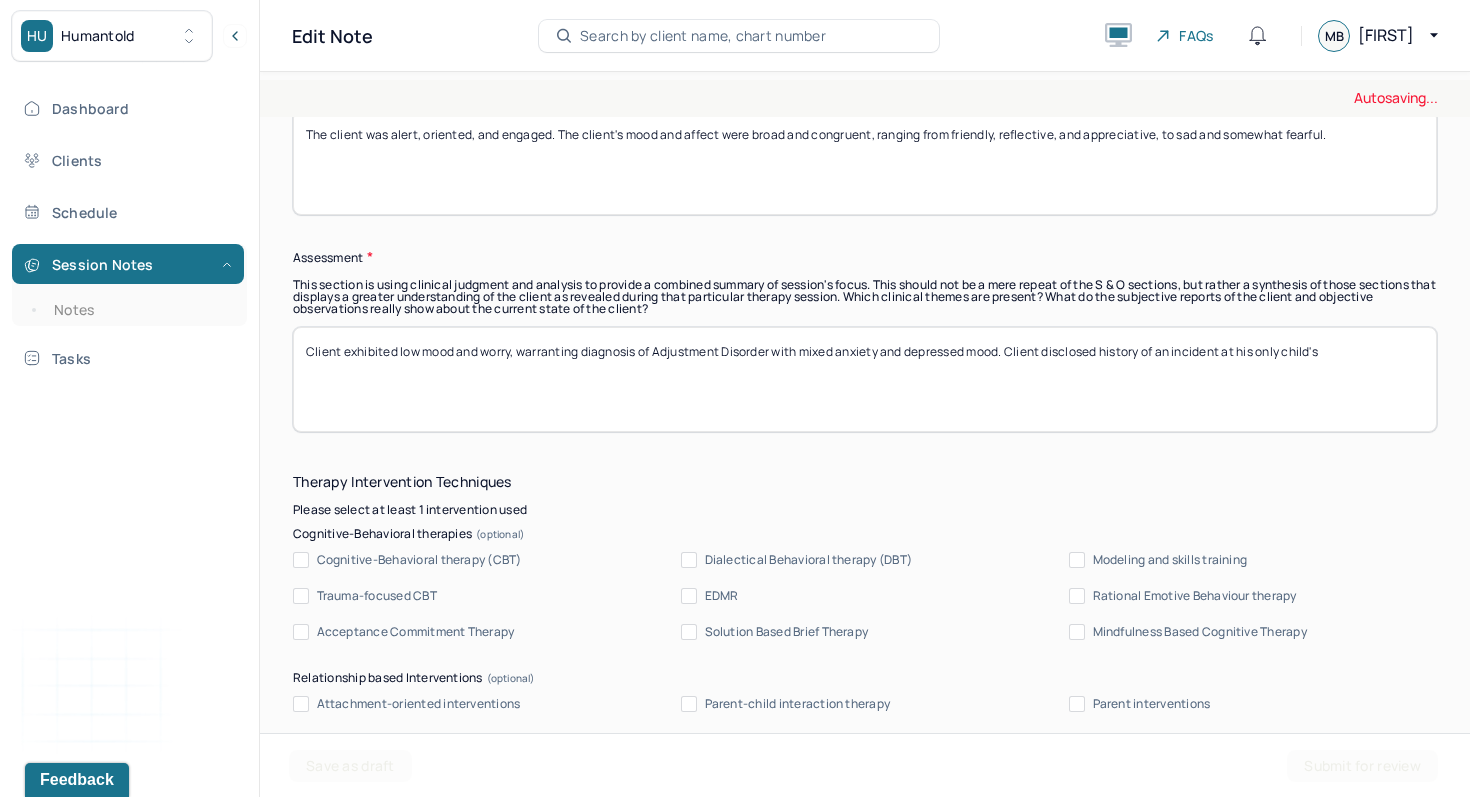 click on "Client exhibited low mood and worry, warranting diagnosis of Adjustment Disorder with mixed anxiety and depressed mood. Client disclosed history of an embarrassing incident at his only child's" at bounding box center [865, 379] 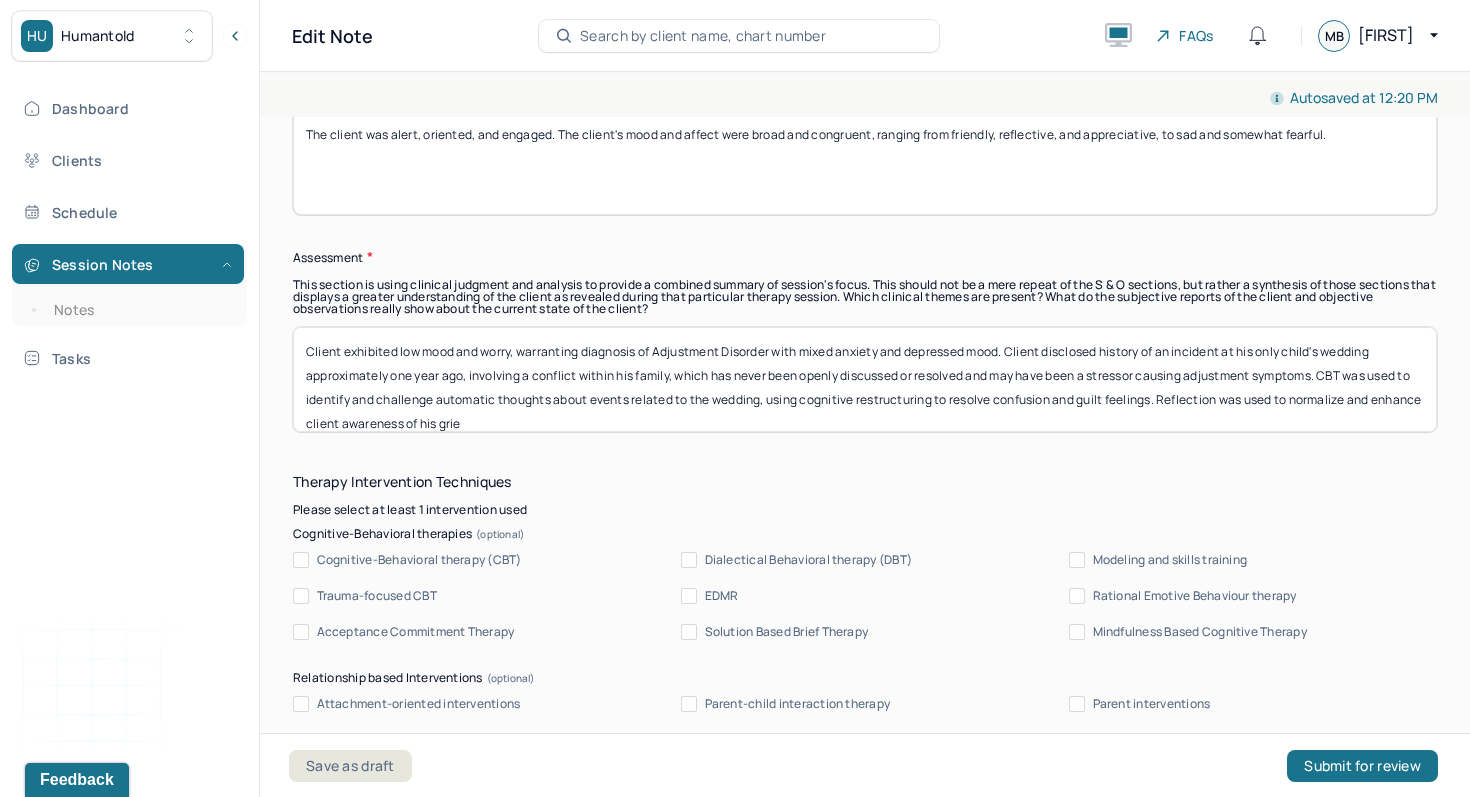 click on "Client exhibited low mood and worry, warranting diagnosis of Adjustment Disorder with mixed anxiety and depressed mood. Client disclosed history of an incident at his only child's wedding approximately one year ago, involving a conflict within his family, which has never been openly discussed or resolved and may have been a stressor causing adjustment symptoms. CBT was used to identify and challenge automatic thoughts about events related to the wedding, using cognitive restructuring to resolve confusion and guilt feelings. Reflection was used to normalize and enhance client awareness of his grie" at bounding box center [865, 379] 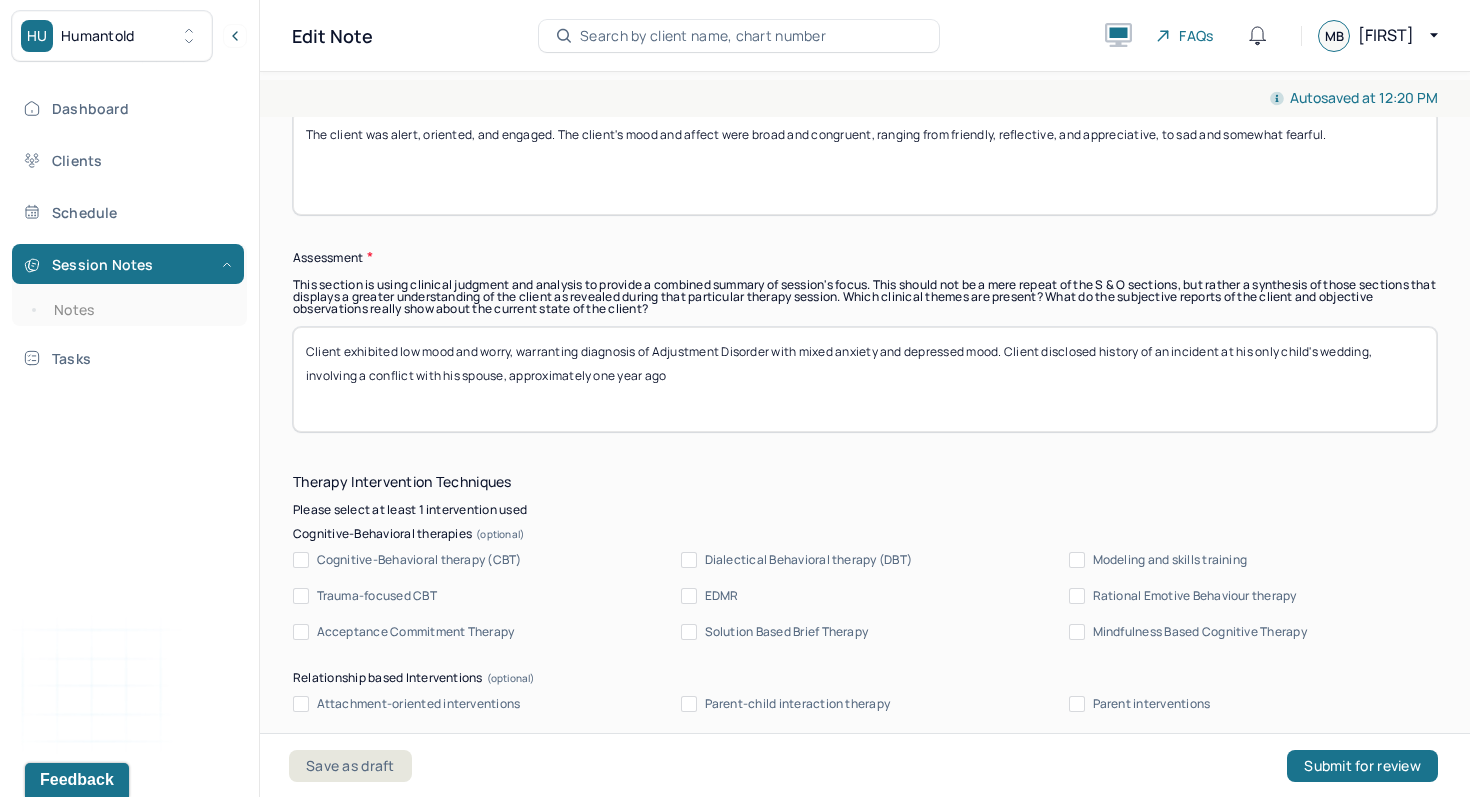 click on "Client exhibited low mood and worry, warranting diagnosis of Adjustment Disorder with mixed anxiety and depressed mood. Client disclosed history of an incident at his only child's wedding, involving an ar approximately one year ago" at bounding box center (865, 379) 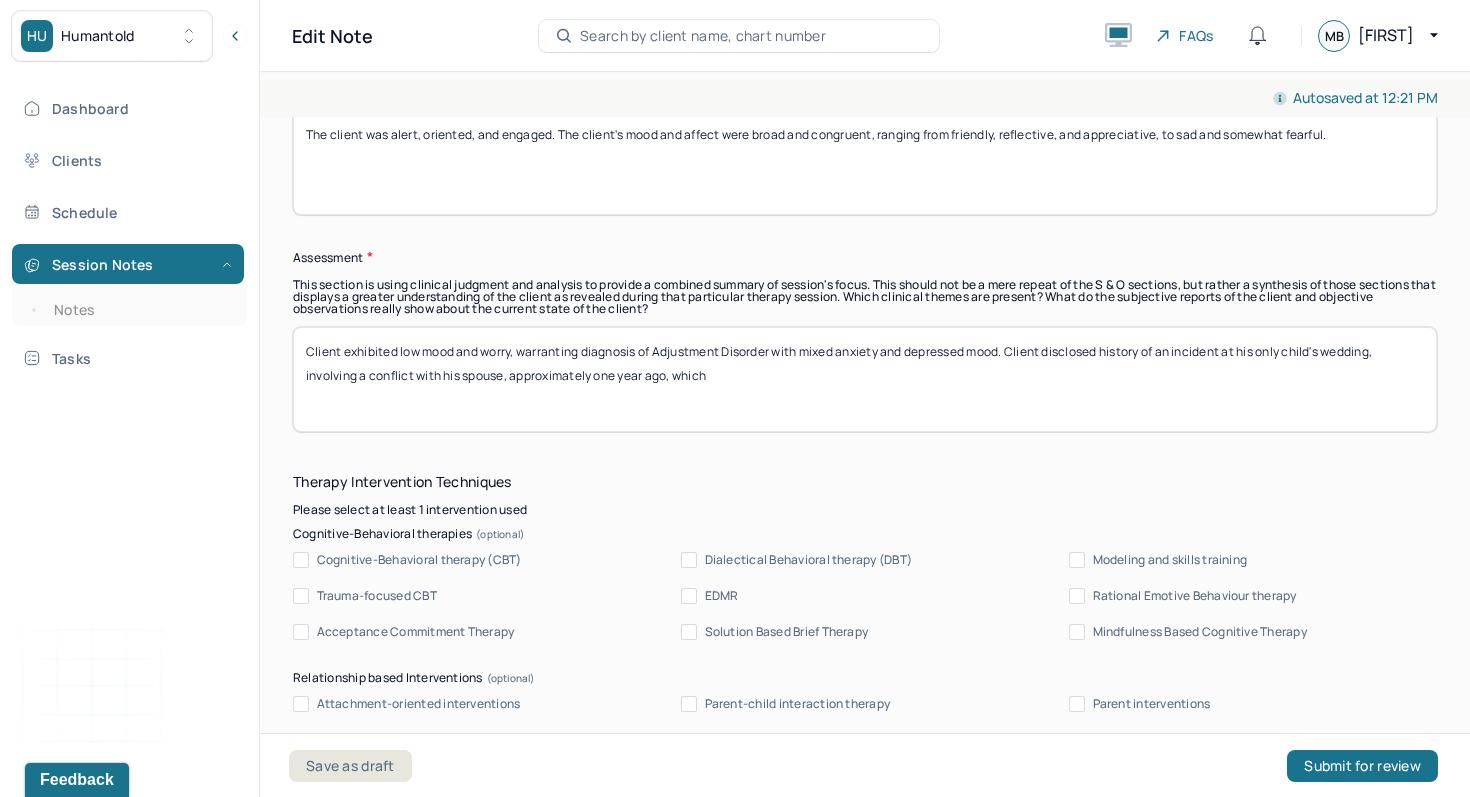 drag, startPoint x: 509, startPoint y: 387, endPoint x: 667, endPoint y: 391, distance: 158.05063 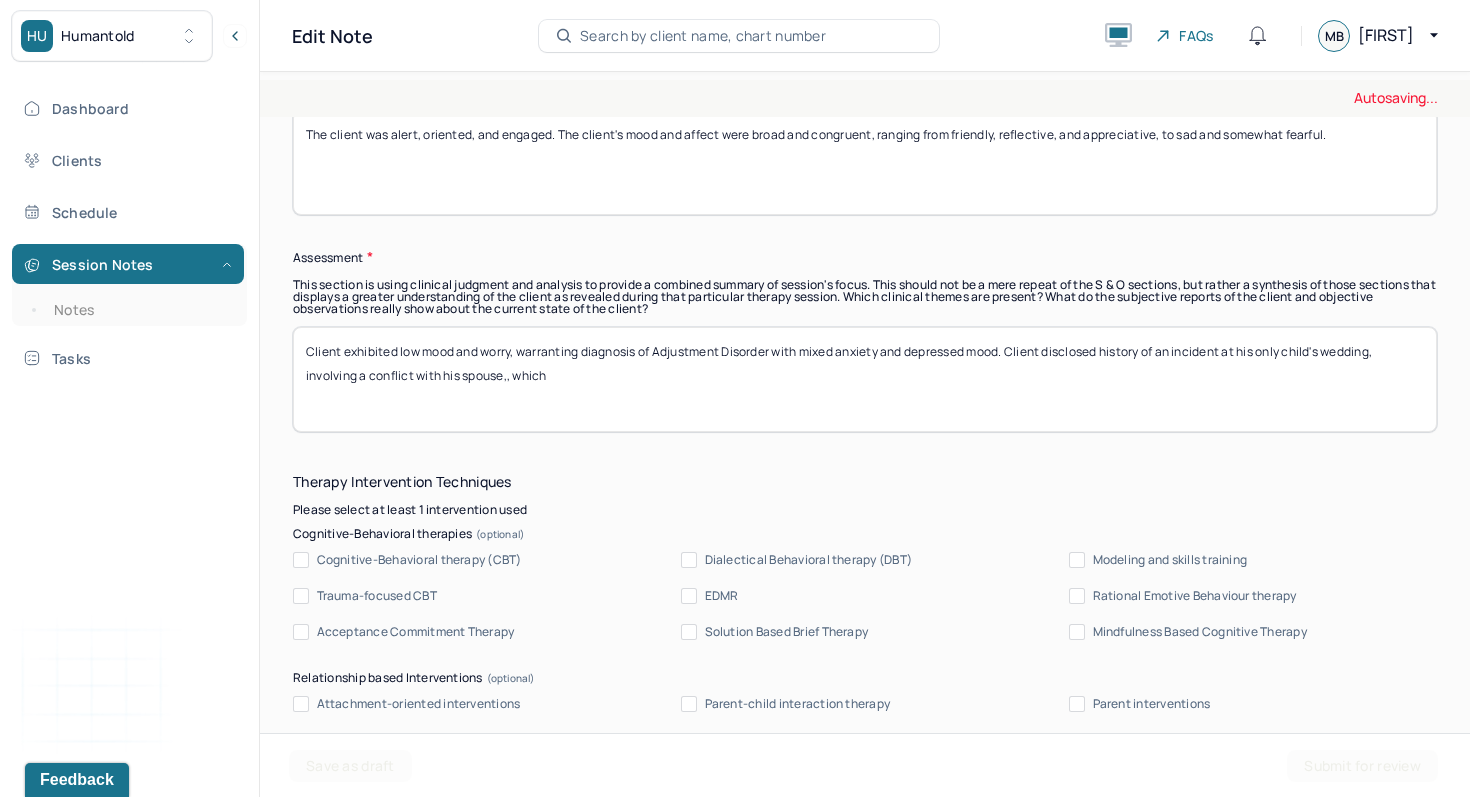 click on "Client exhibited low mood and worry, warranting diagnosis of Adjustment Disorder with mixed anxiety and depressed mood. Client disclosed history of an incident at his only child's wedding, involving a conflict with his spouse, approximately one year ago, which" at bounding box center [865, 379] 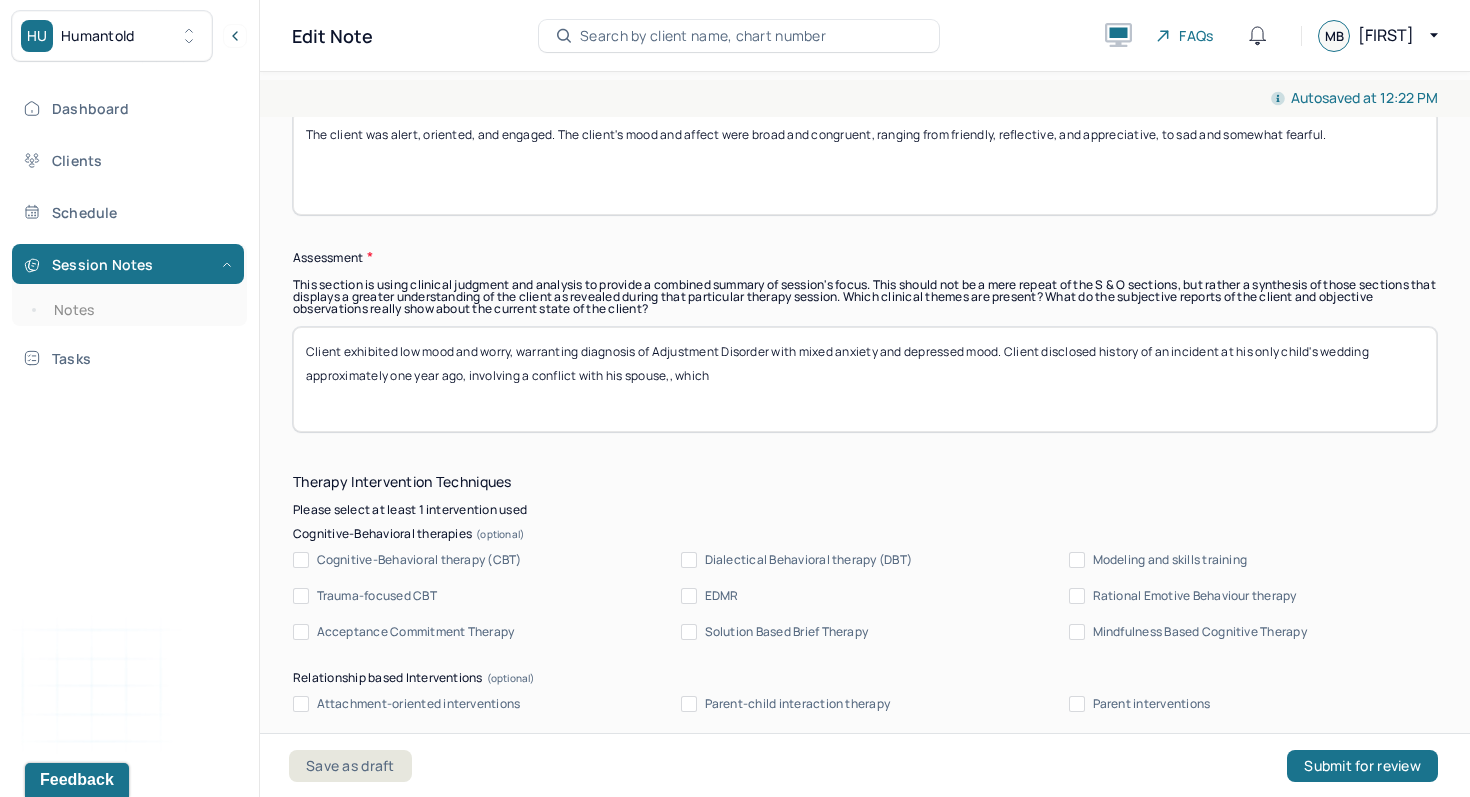 click on "Client exhibited low mood and worry, warranting diagnosis of Adjustment Disorder with mixed anxiety and depressed mood. Client disclosed history of an incident at his only child's wedding approximately one year ago, involving a conflict with his spouse,, which" at bounding box center (865, 379) 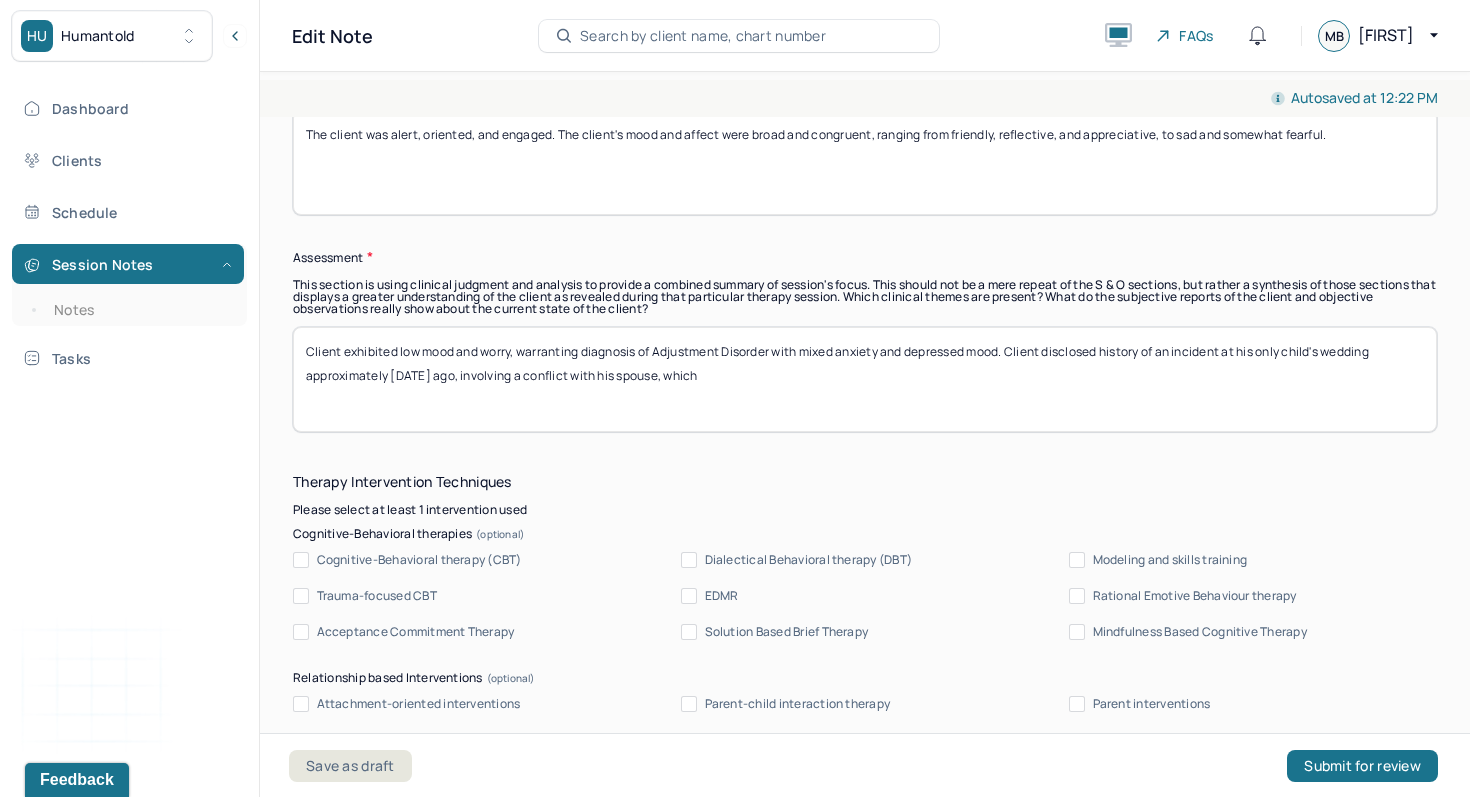click on "Client exhibited low mood and worry, warranting diagnosis of Adjustment Disorder with mixed anxiety and depressed mood. Client disclosed history of an incident at his only child's wedding approximately [DATE] ago, involving a conflict with his spouse, which" at bounding box center (865, 379) 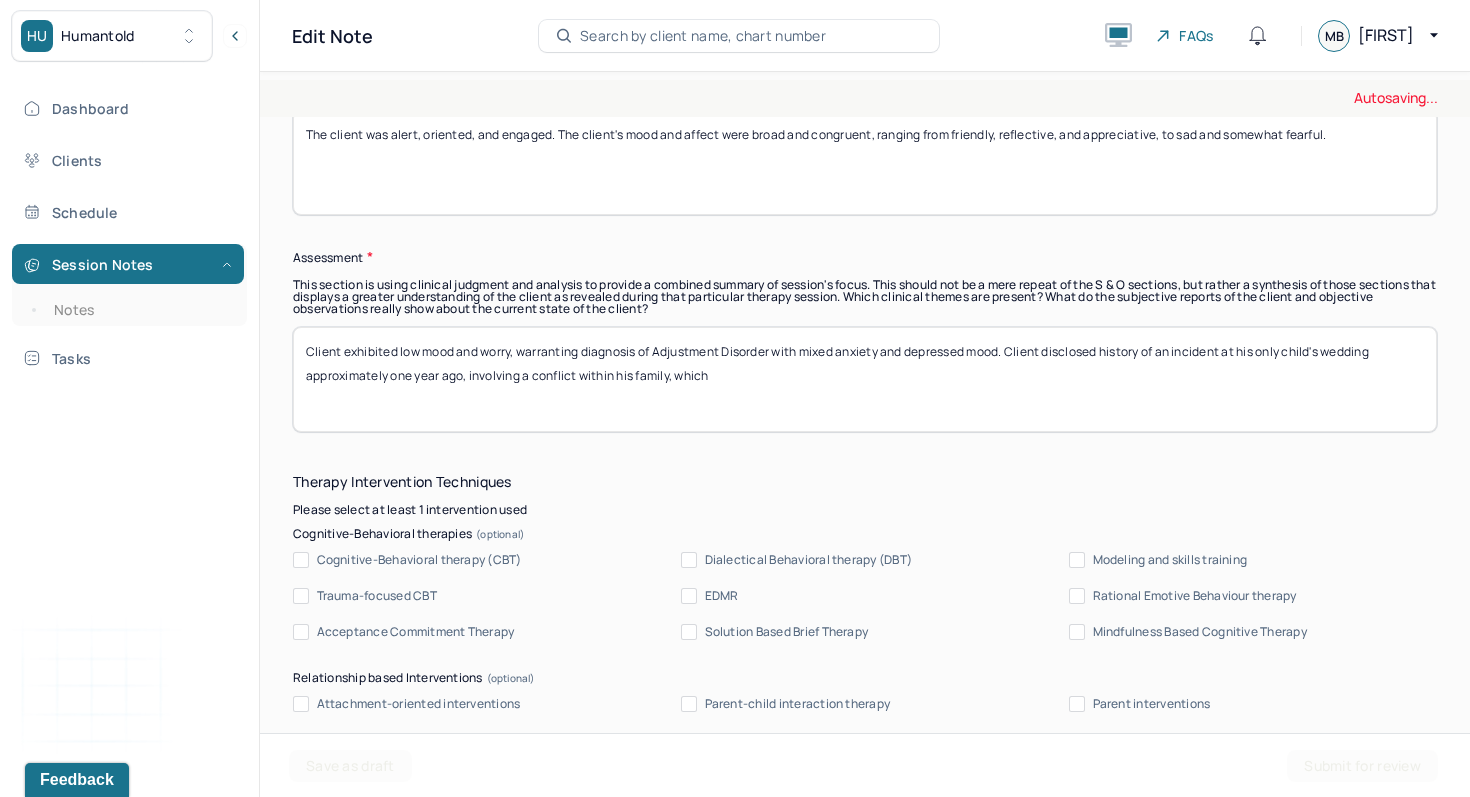 click on "Client exhibited low mood and worry, warranting diagnosis of Adjustment Disorder with mixed anxiety and depressed mood. Client disclosed history of an incident at his only child's wedding approximately [DATE] ago, involving a conflict with his spouse, which" at bounding box center [865, 379] 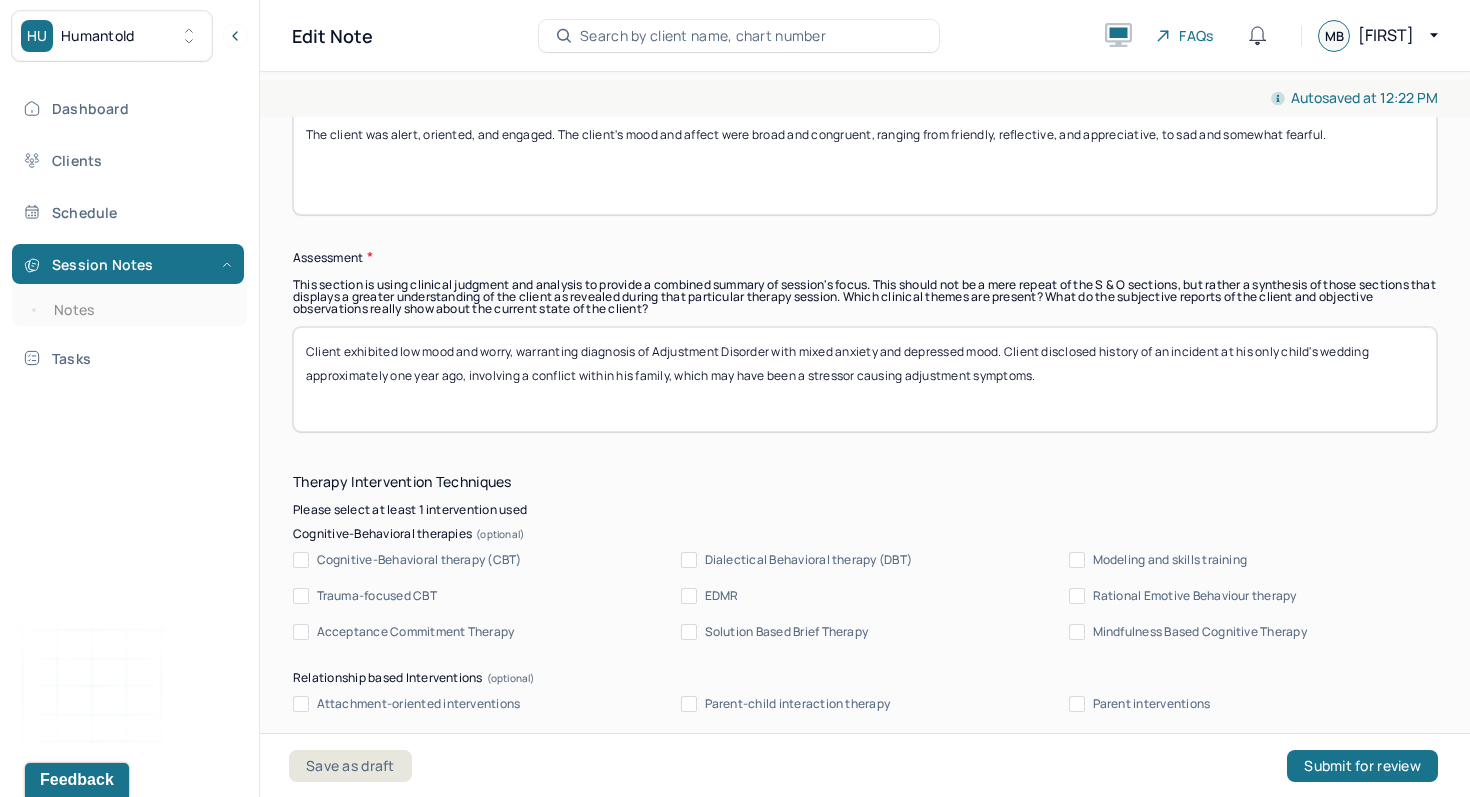 click on "Client exhibited low mood and worry, warranting diagnosis of Adjustment Disorder with mixed anxiety and depressed mood. Client disclosed history of an incident at his only child's wedding  approximately one year ago, involving a conflict within his family, which may have been a stressor causing adjustment symptoms." at bounding box center [865, 379] 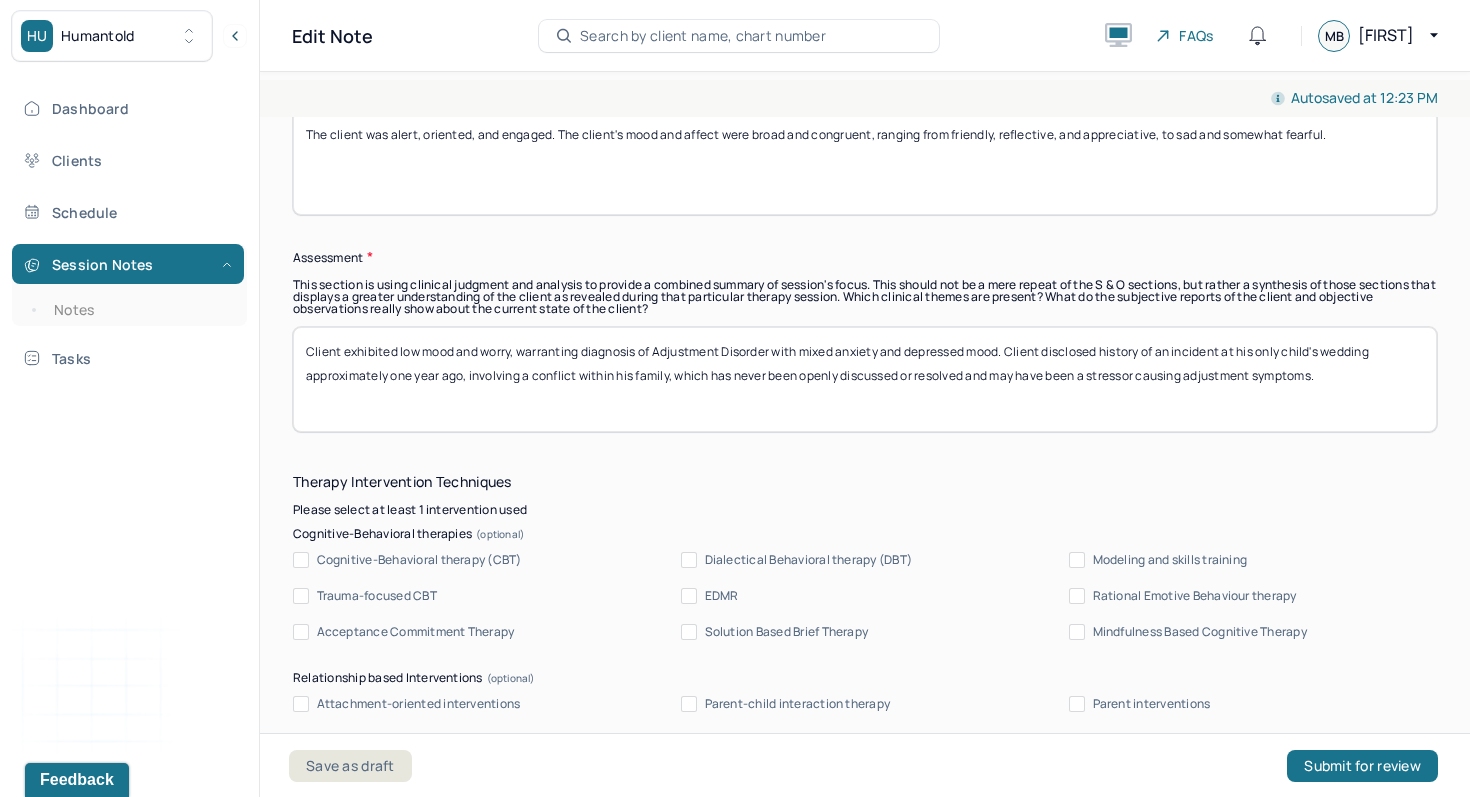 click on "Client exhibited low mood and worry, warranting diagnosis of Adjustment Disorder with mixed anxiety and depressed mood. Client disclosed history of an incident at his only child's wedding  approximately one year ago, involving a conflict within his family, which has never been openly discussed or resolved and may have been a stressor causing adjustment symptoms." at bounding box center [865, 379] 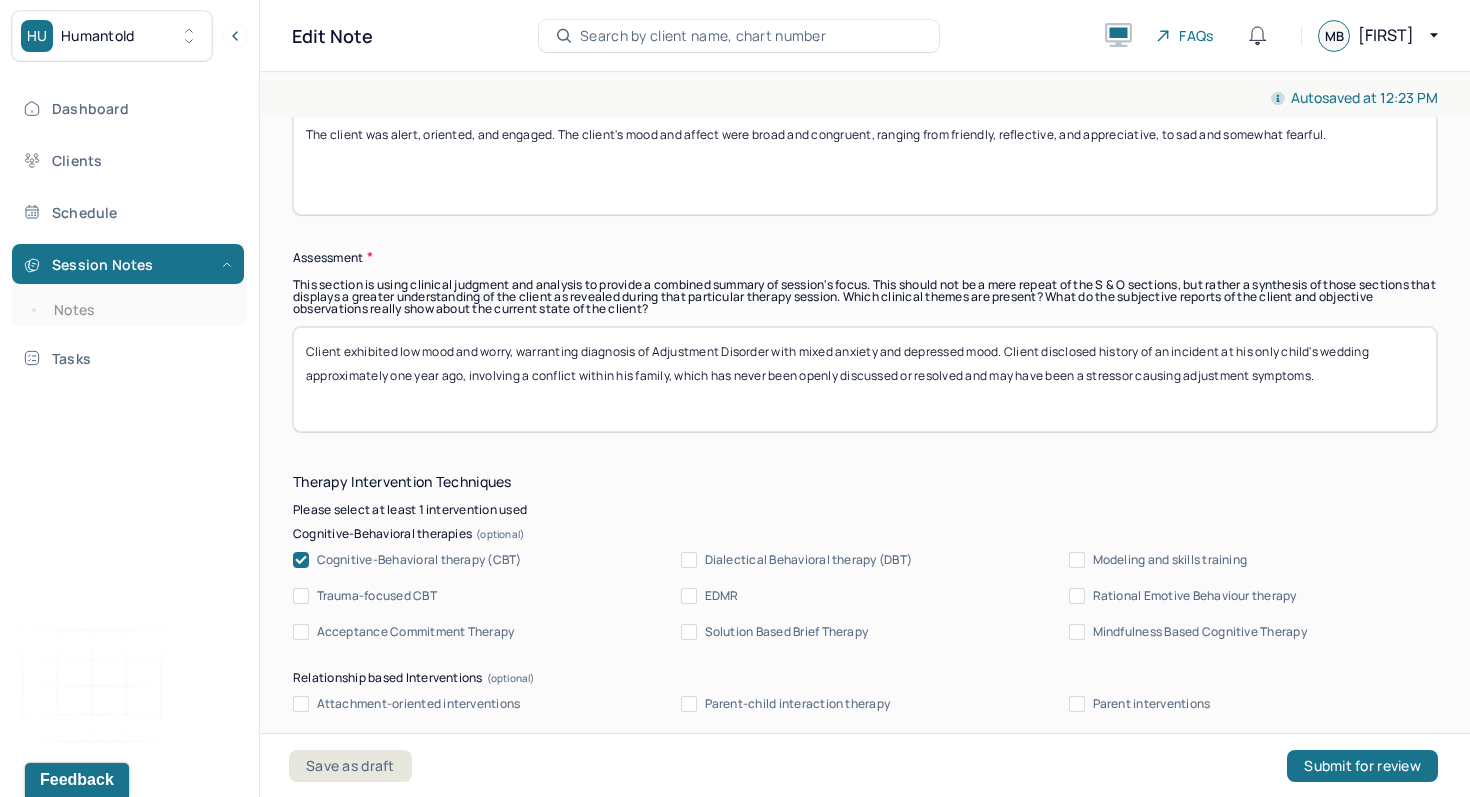 click on "Client exhibited low mood and worry, warranting diagnosis of Adjustment Disorder with mixed anxiety and depressed mood. Client disclosed history of an incident at his only child's wedding  approximately one year ago, involving a conflict within his family, which has never been openly discussed or resolved and may have been a stressor causing adjustment symptoms." at bounding box center [865, 379] 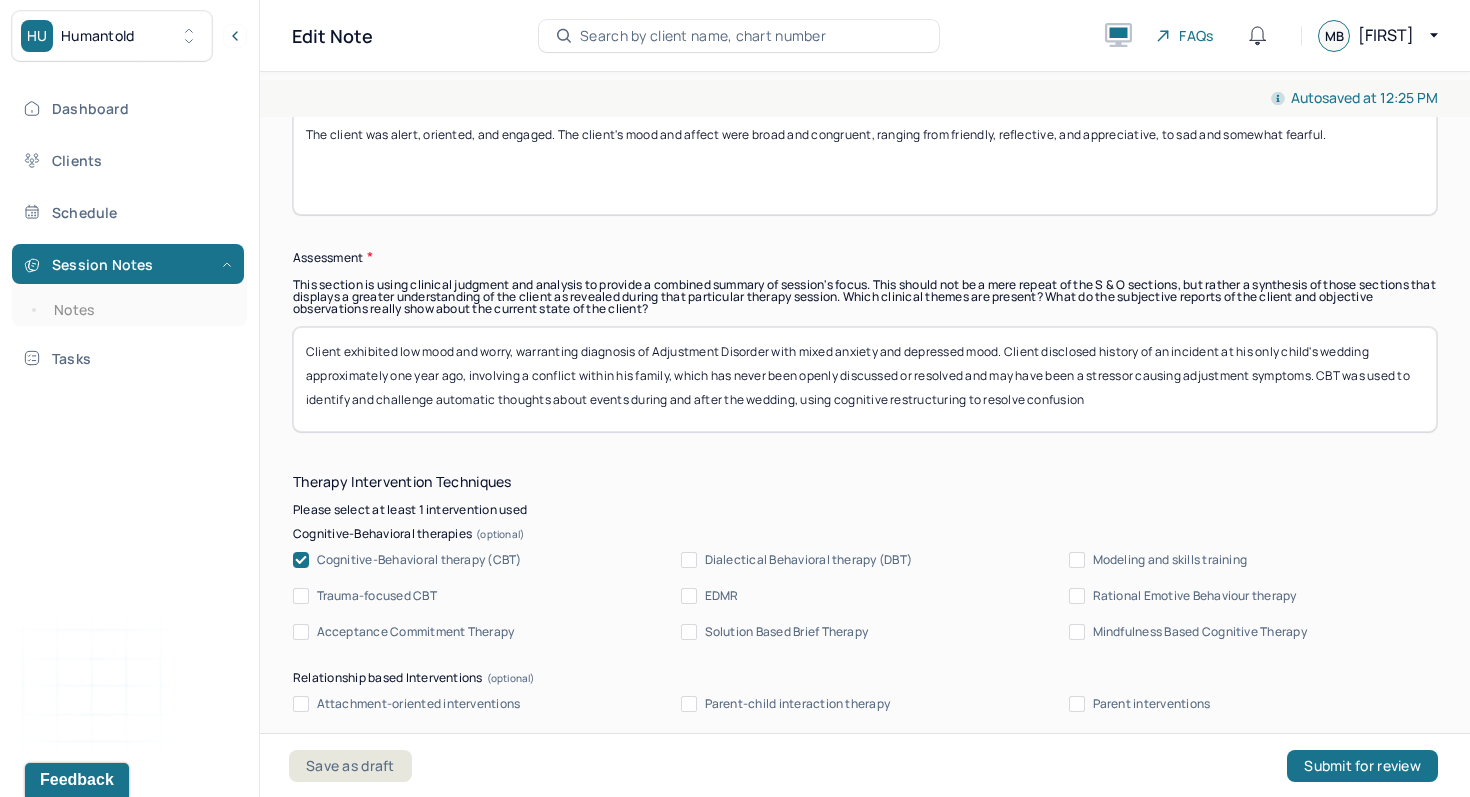 drag, startPoint x: 632, startPoint y: 410, endPoint x: 721, endPoint y: 419, distance: 89.453896 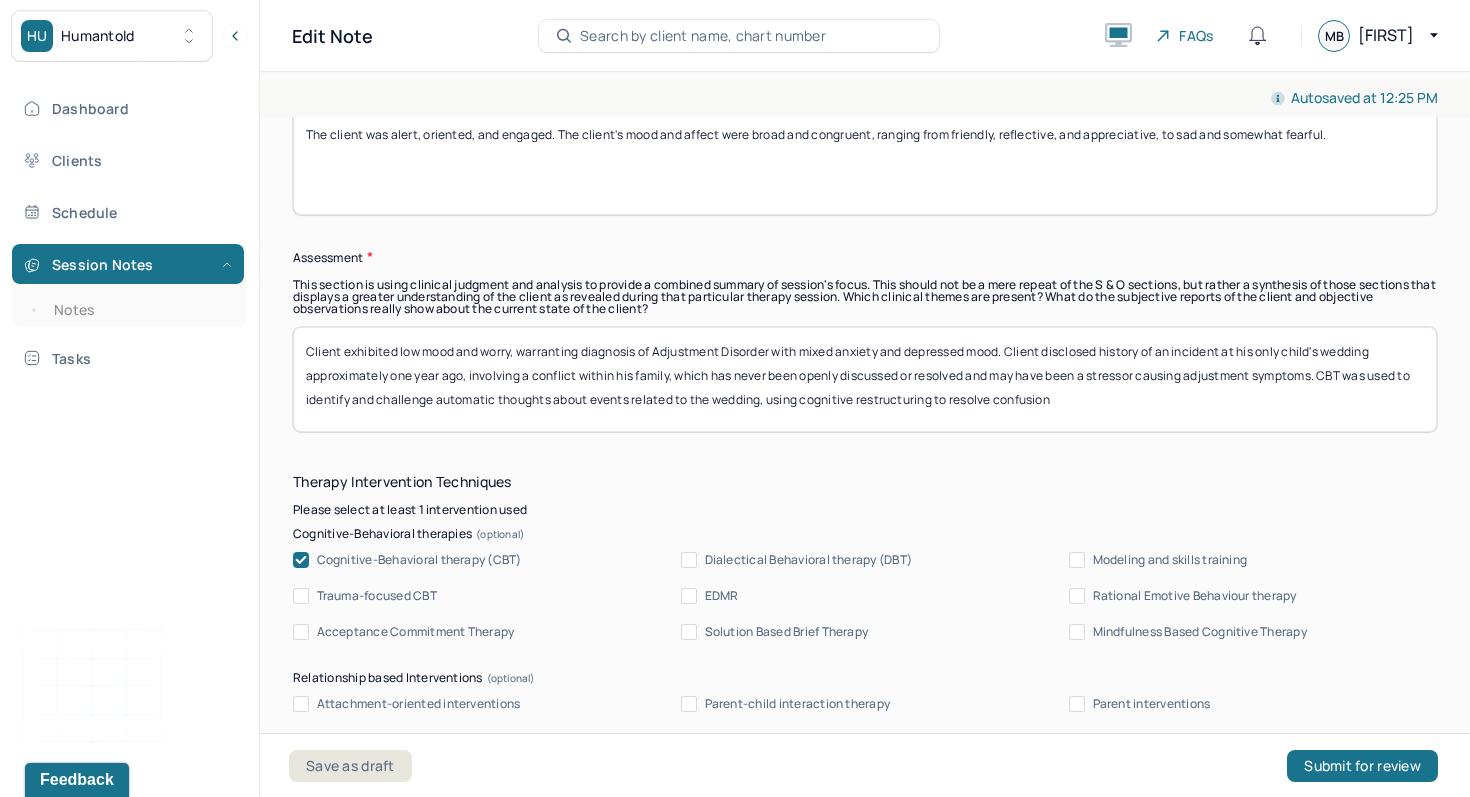 click on "Client exhibited low mood and worry, warranting diagnosis of Adjustment Disorder with mixed anxiety and depressed mood. Client disclosed history of an incident at his only child's wedding  approximately one year ago, involving a conflict within his family, which has never been openly discussed or resolved and may have been a stressor causing adjustment symptoms. CBT was used to identify and challenge automatic thoughts about events related to the wedding, using cognitive restructuring to resolve confusion" at bounding box center (865, 379) 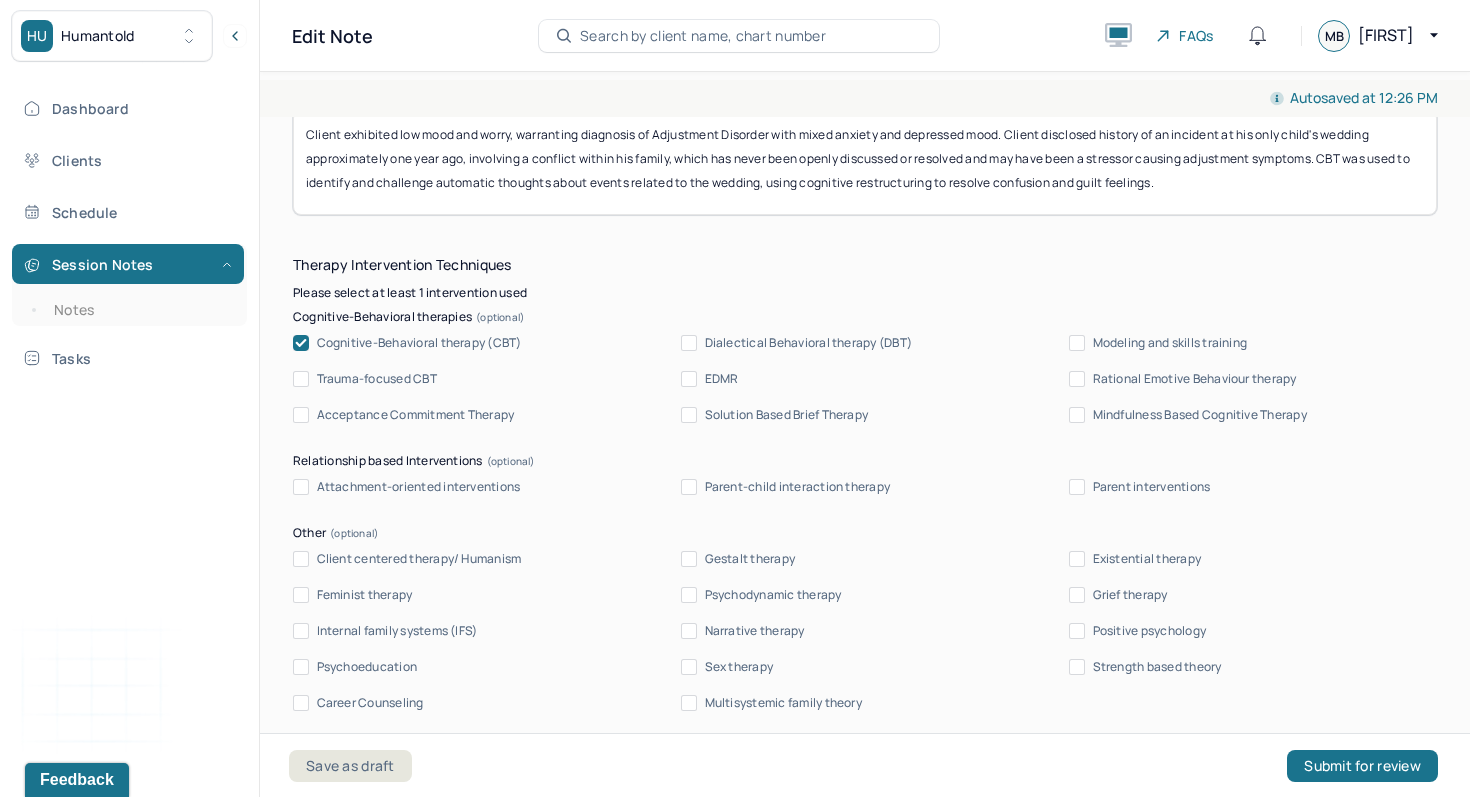 scroll, scrollTop: 1693, scrollLeft: 0, axis: vertical 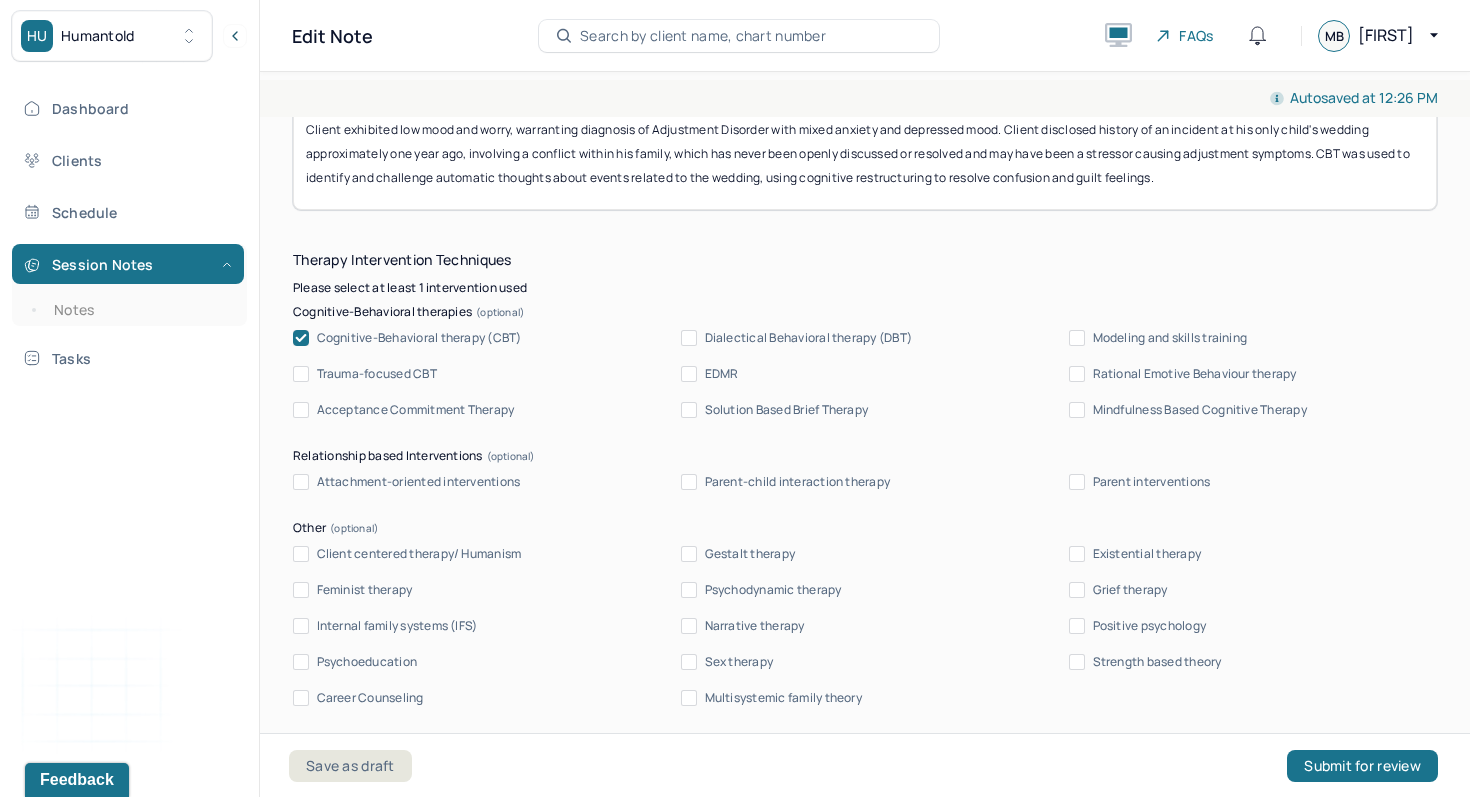 type on "Client exhibited low mood and worry, warranting diagnosis of Adjustment Disorder with mixed anxiety and depressed mood. Client disclosed history of an incident at his only child's wedding approximately one year ago, involving a conflict within his family, which has never been openly discussed or resolved and may have been a stressor causing adjustment symptoms. CBT was used to identify and challenge automatic thoughts about events related to the wedding, using cognitive restructuring to resolve confusion and guilt feelings." 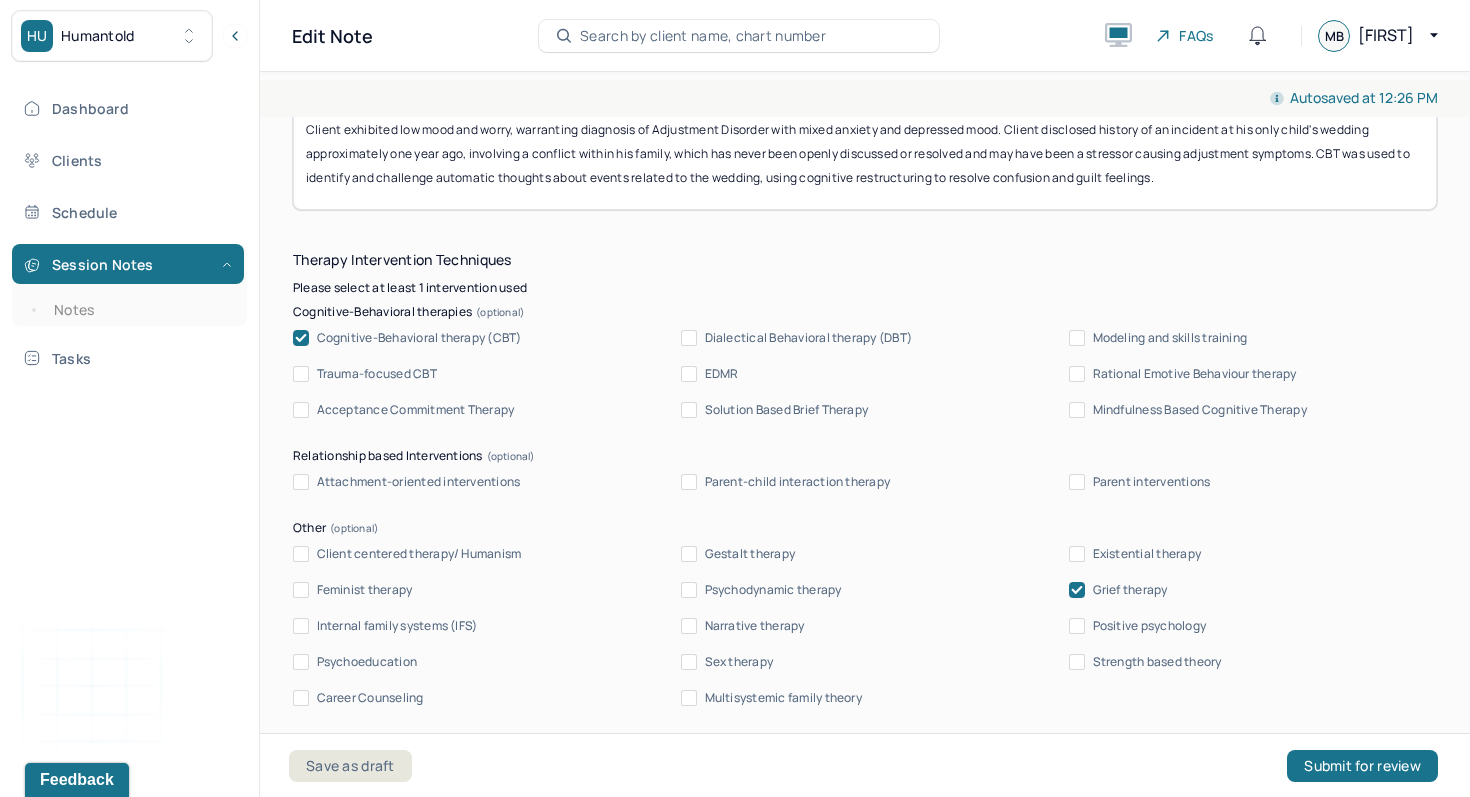 scroll, scrollTop: 1535, scrollLeft: 0, axis: vertical 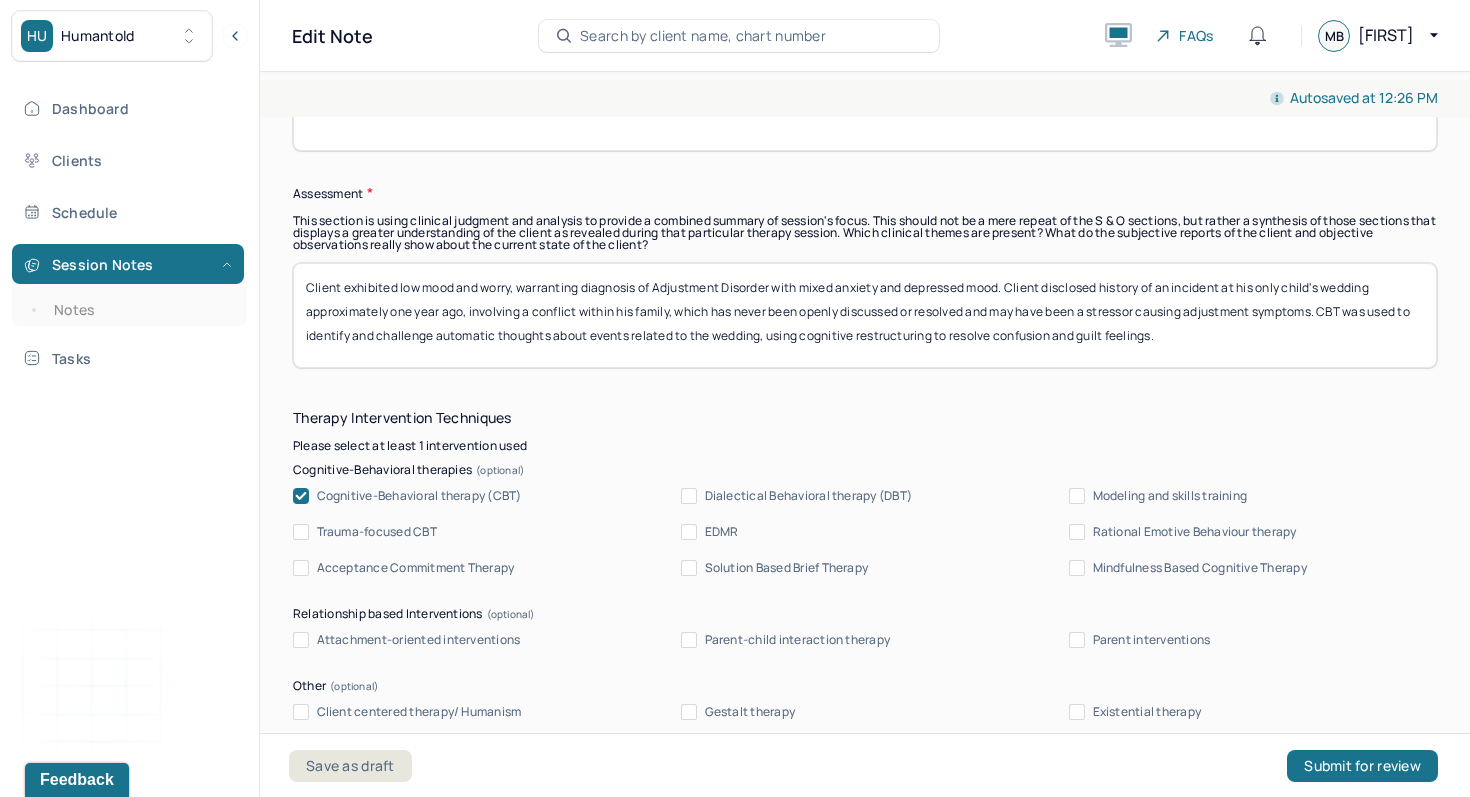 click on "Client exhibited low mood and worry, warranting diagnosis of Adjustment Disorder with mixed anxiety and depressed mood. Client disclosed history of an incident at his only child's wedding approximately one year ago, involving a conflict within his family, which has never been openly discussed or resolved and may have been a stressor causing adjustment symptoms. CBT was used to identify and challenge automatic thoughts about events related to the wedding, using cognitive restructuring to resolve confusion and guilt feelings." at bounding box center (865, 315) 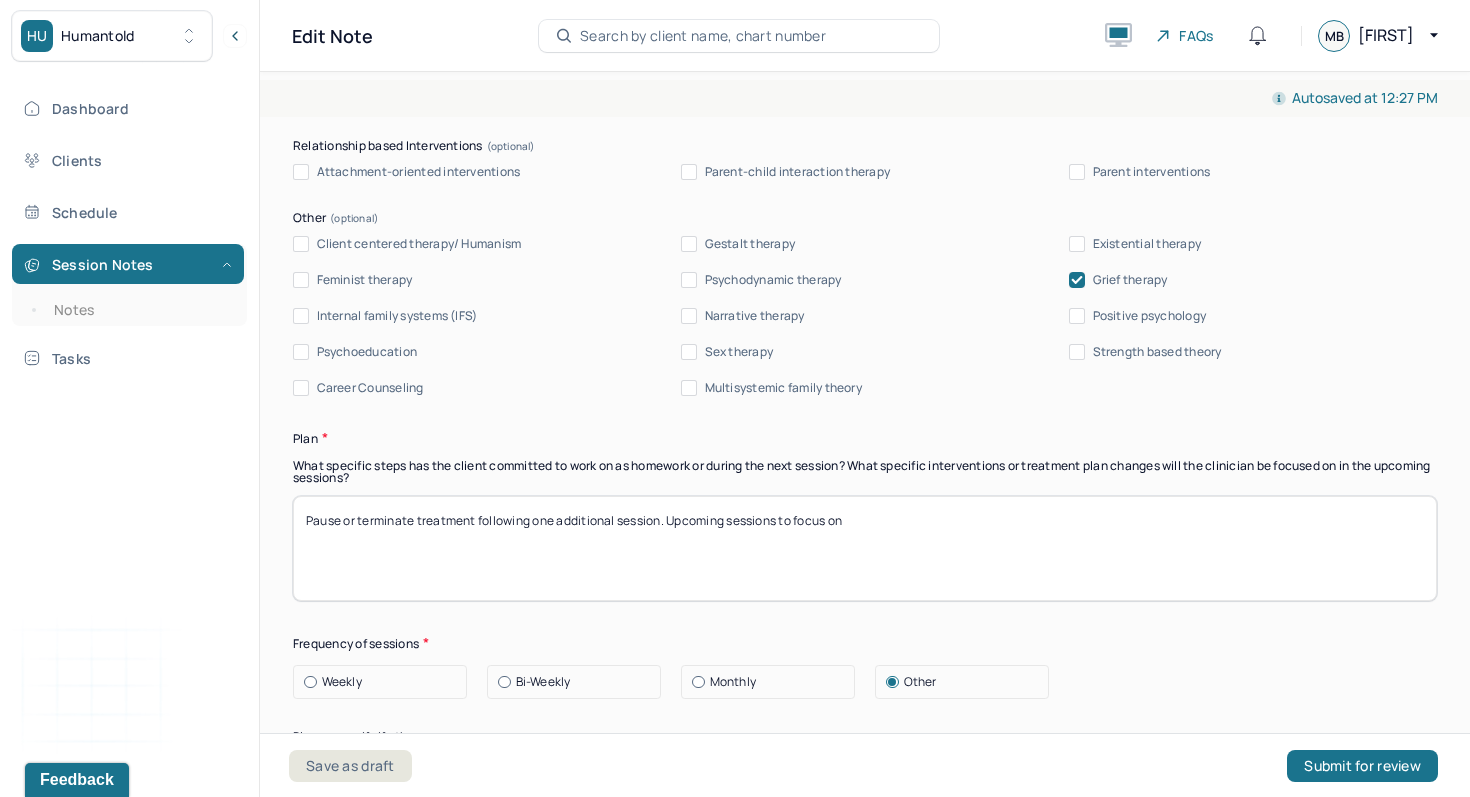 scroll, scrollTop: 2046, scrollLeft: 0, axis: vertical 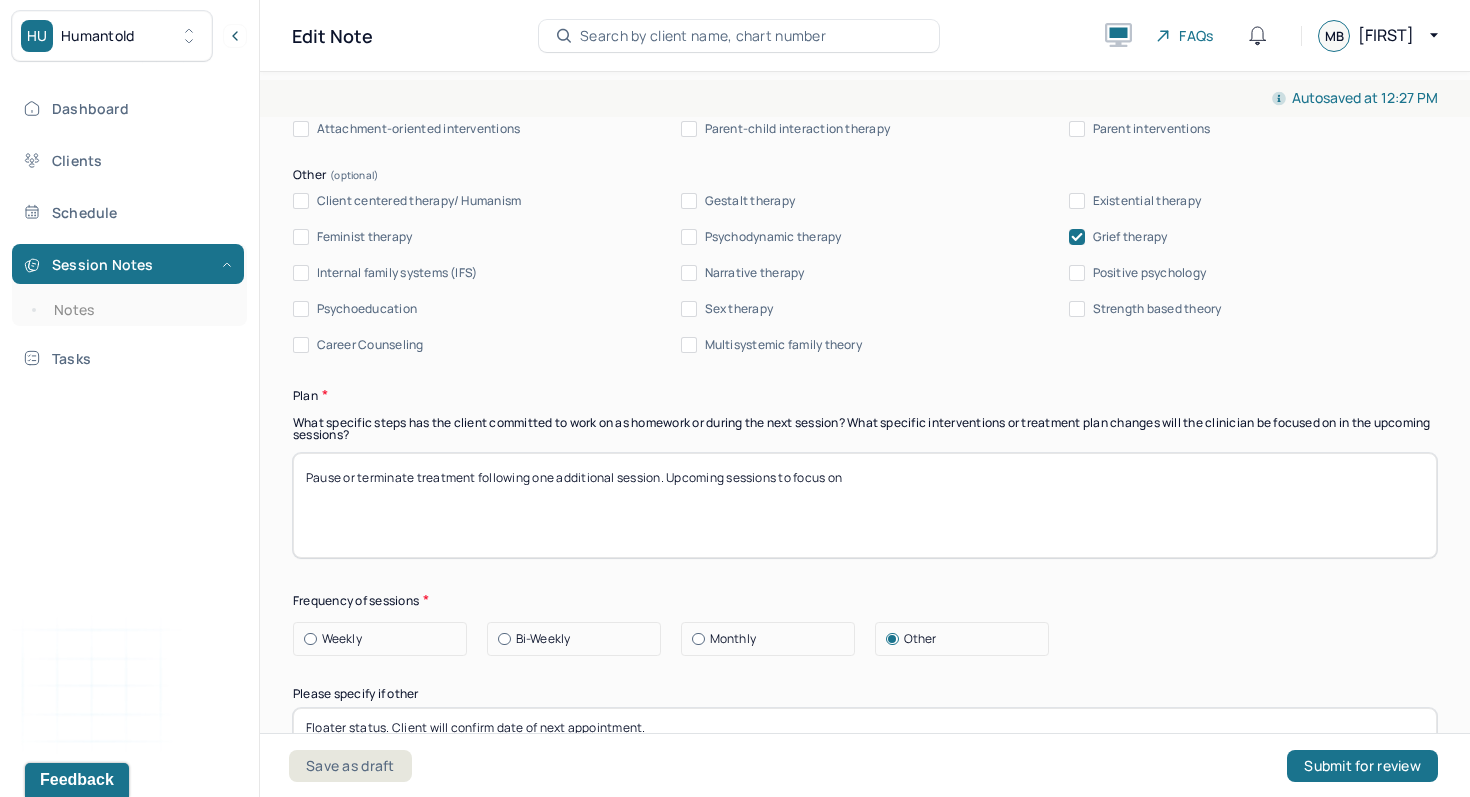 type on "Client exhibited low mood and worry, warranting diagnosis of Adjustment Disorder with mixed anxiety and depressed mood. Client disclosed history of an incident at his only child's wedding approximately one year ago, involving a conflict within his family, which has never been openly discussed or resolved and may have been a stressor causing adjustment symptoms. CBT was used to identify and challenge automatic thoughts about events related to the wedding, using cognitive restructuring to resolve confusion and guilt feelings. Reflection was used to normalize and enhance client awareness of his grief responses to recent losses." 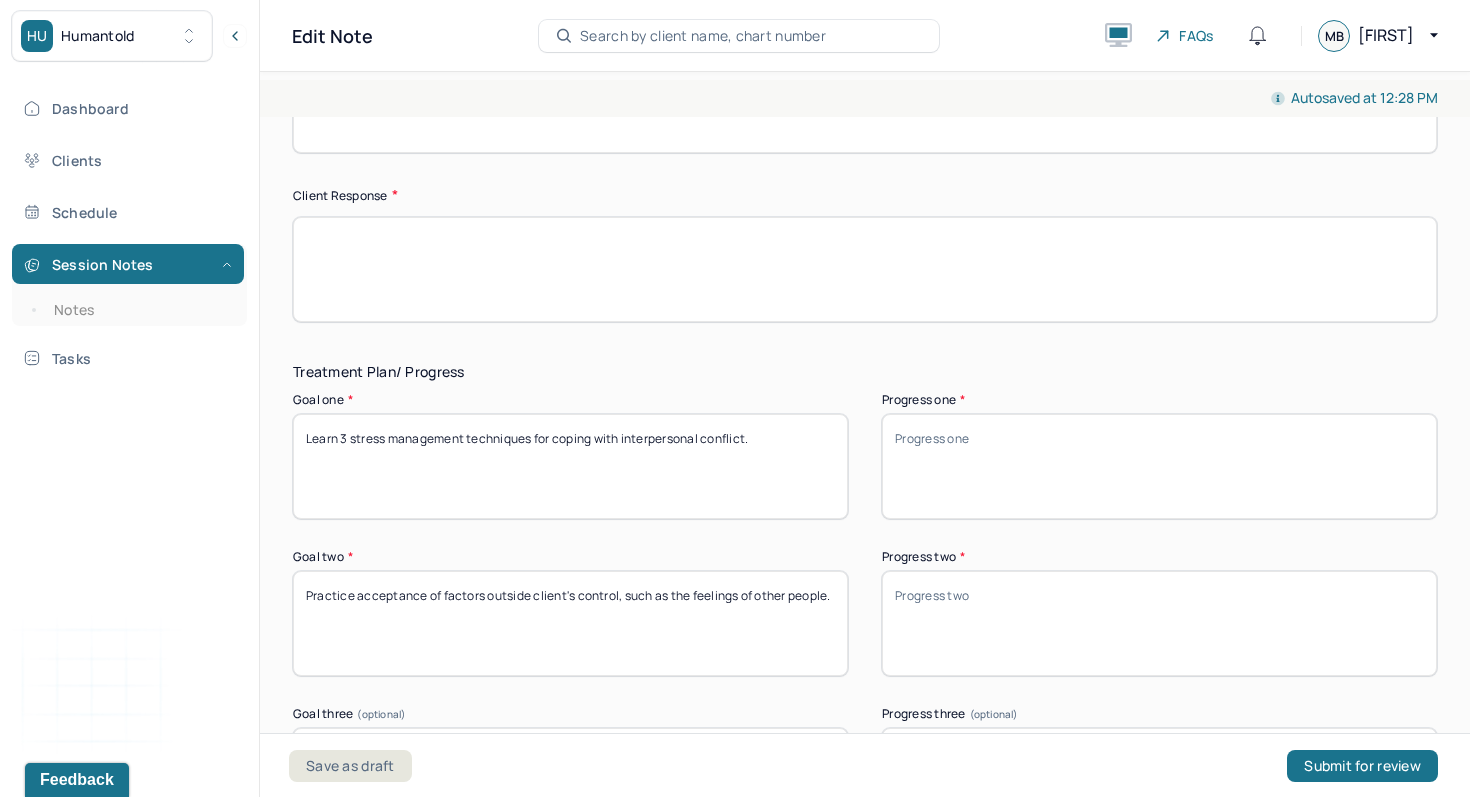 scroll, scrollTop: 2952, scrollLeft: 0, axis: vertical 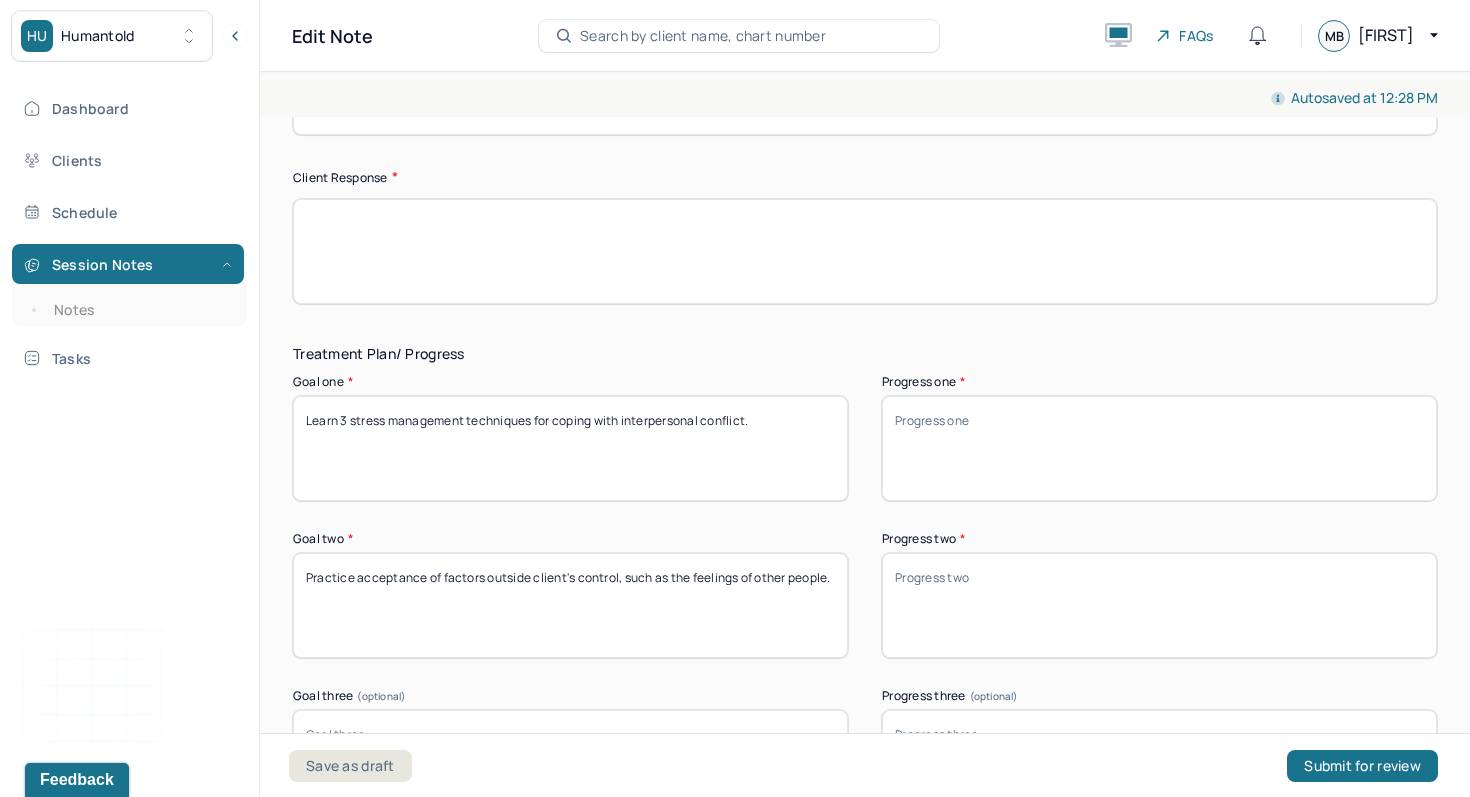 type on "Pause or terminate treatment following one additional session. Upcoming sessions to focus on practicing interpersonal perspective-taking and processing grief." 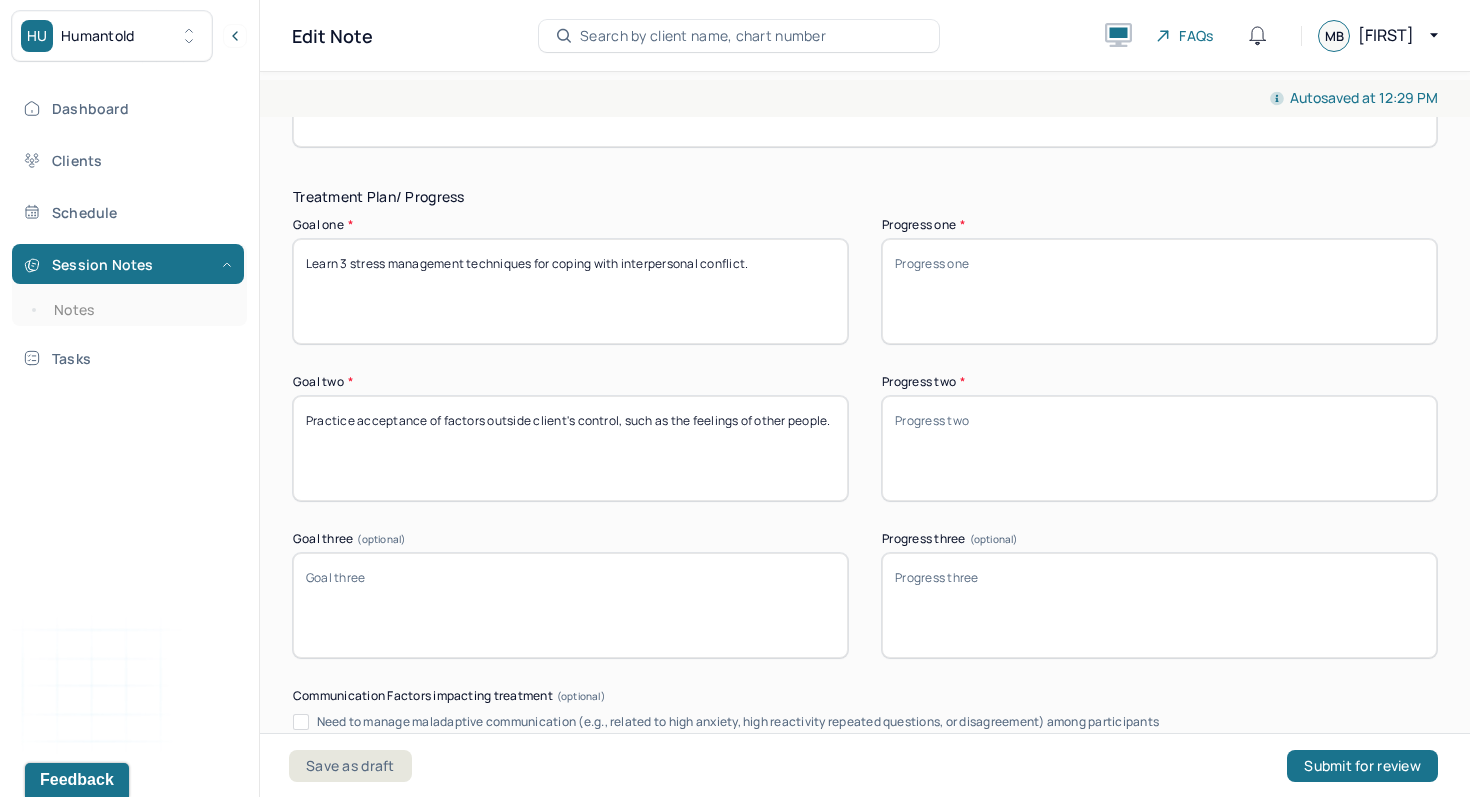 scroll, scrollTop: 3114, scrollLeft: 0, axis: vertical 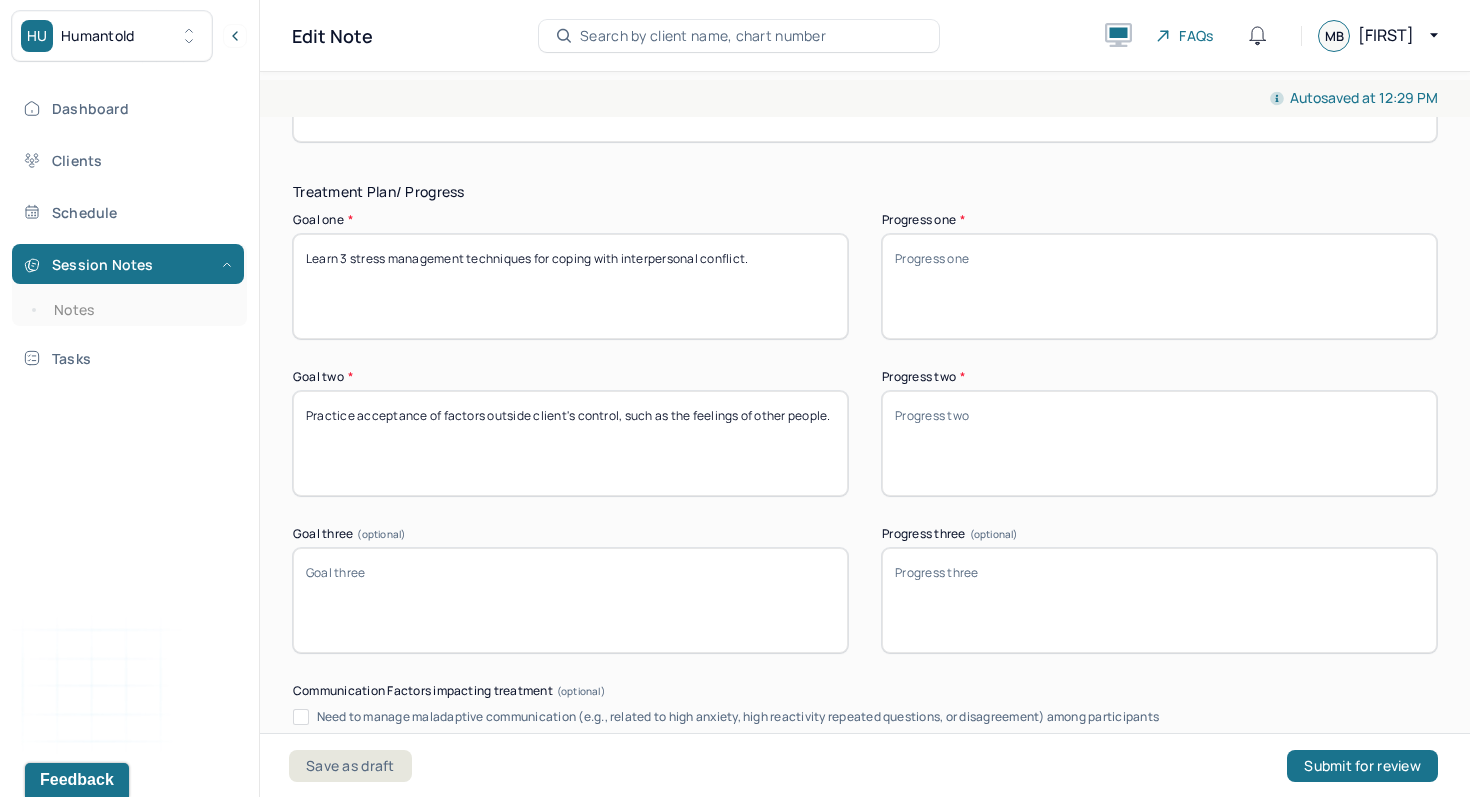 type on "Client was cooperative and engaged throughout the session, displaying a tendency to minimize uncomfortable emotions but also expressing appreciation for having them validated and normalized." 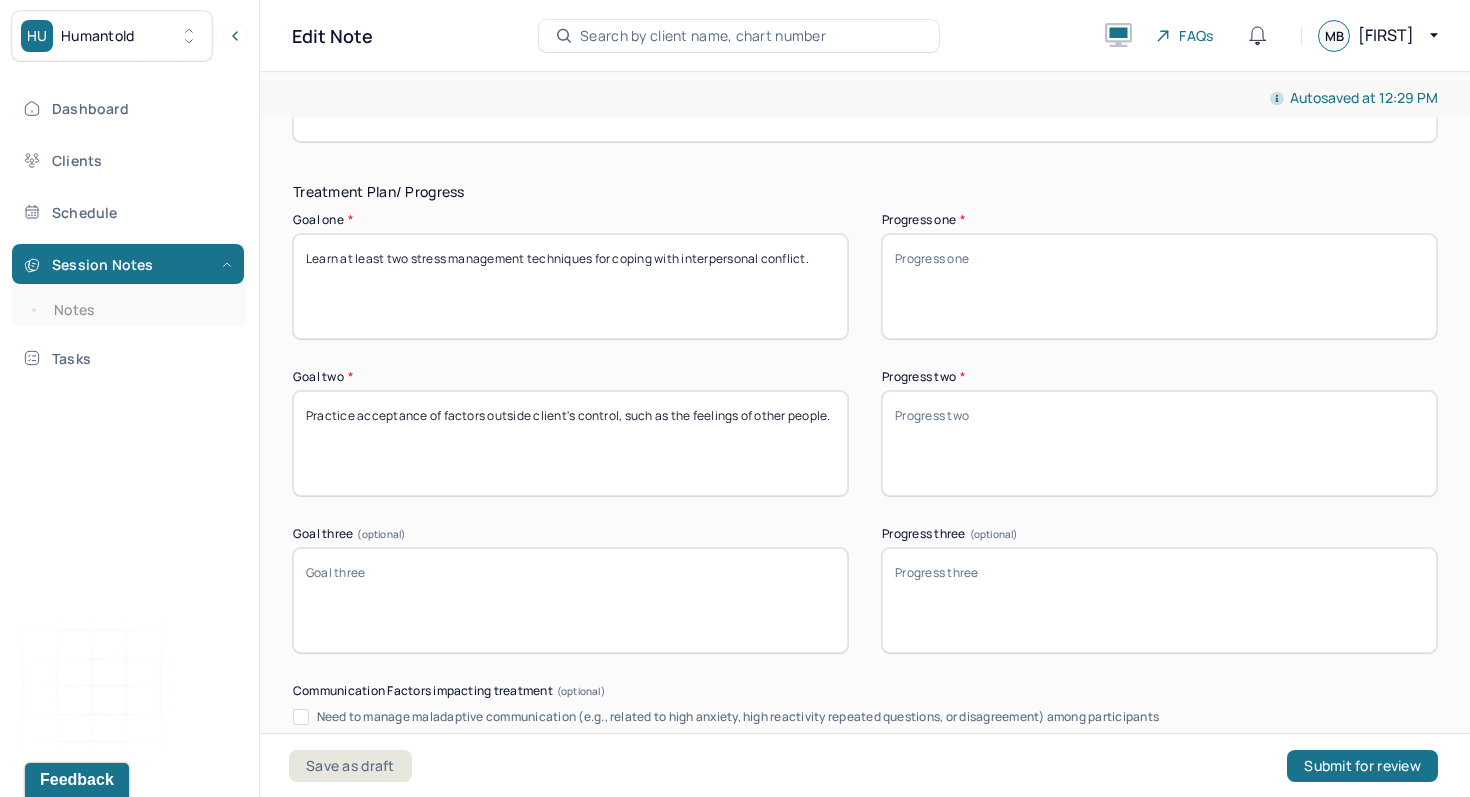 type on "Learn at least two stress management techniques for coping with interpersonal conflict." 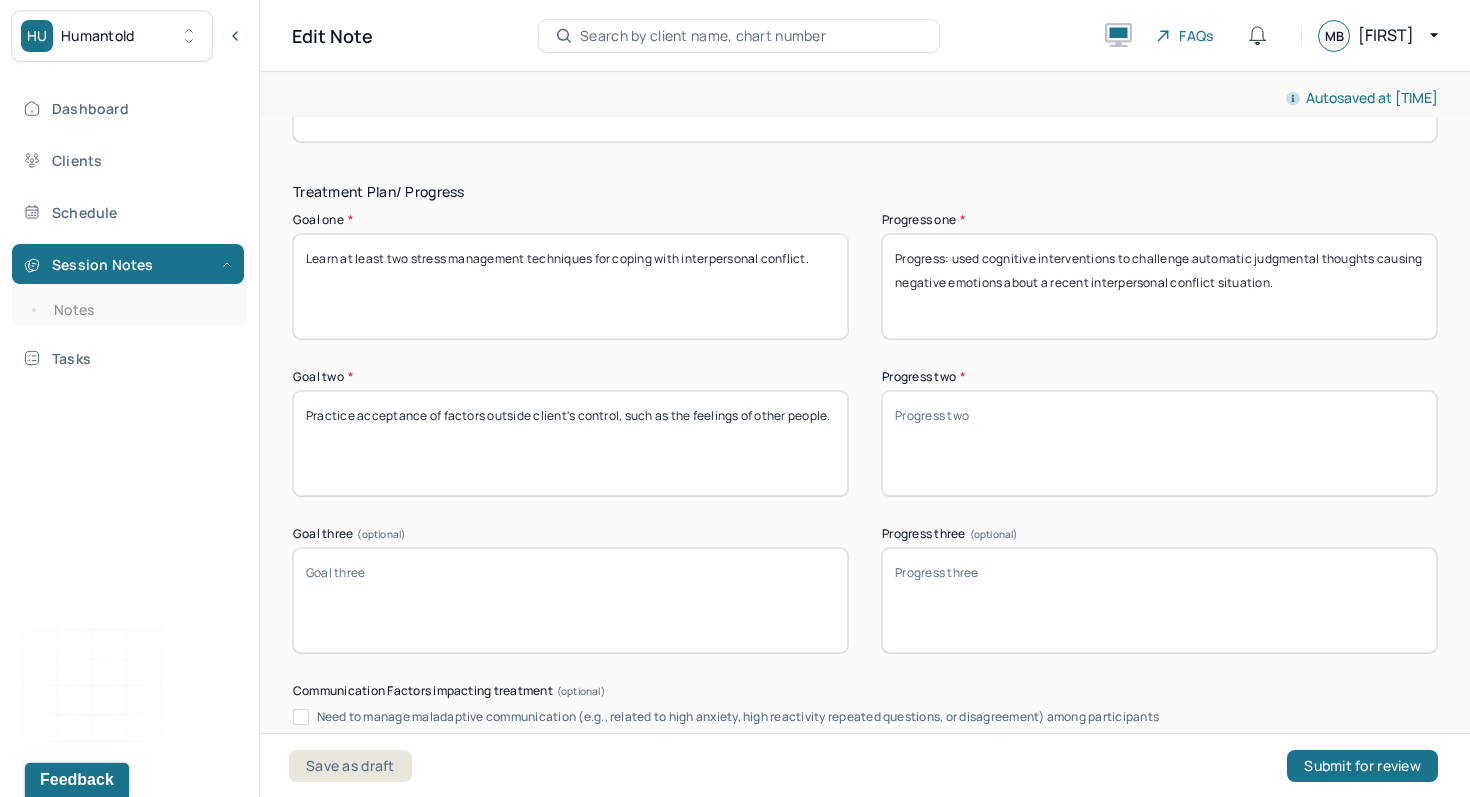 drag, startPoint x: 1381, startPoint y: 267, endPoint x: 1465, endPoint y: 263, distance: 84.095184 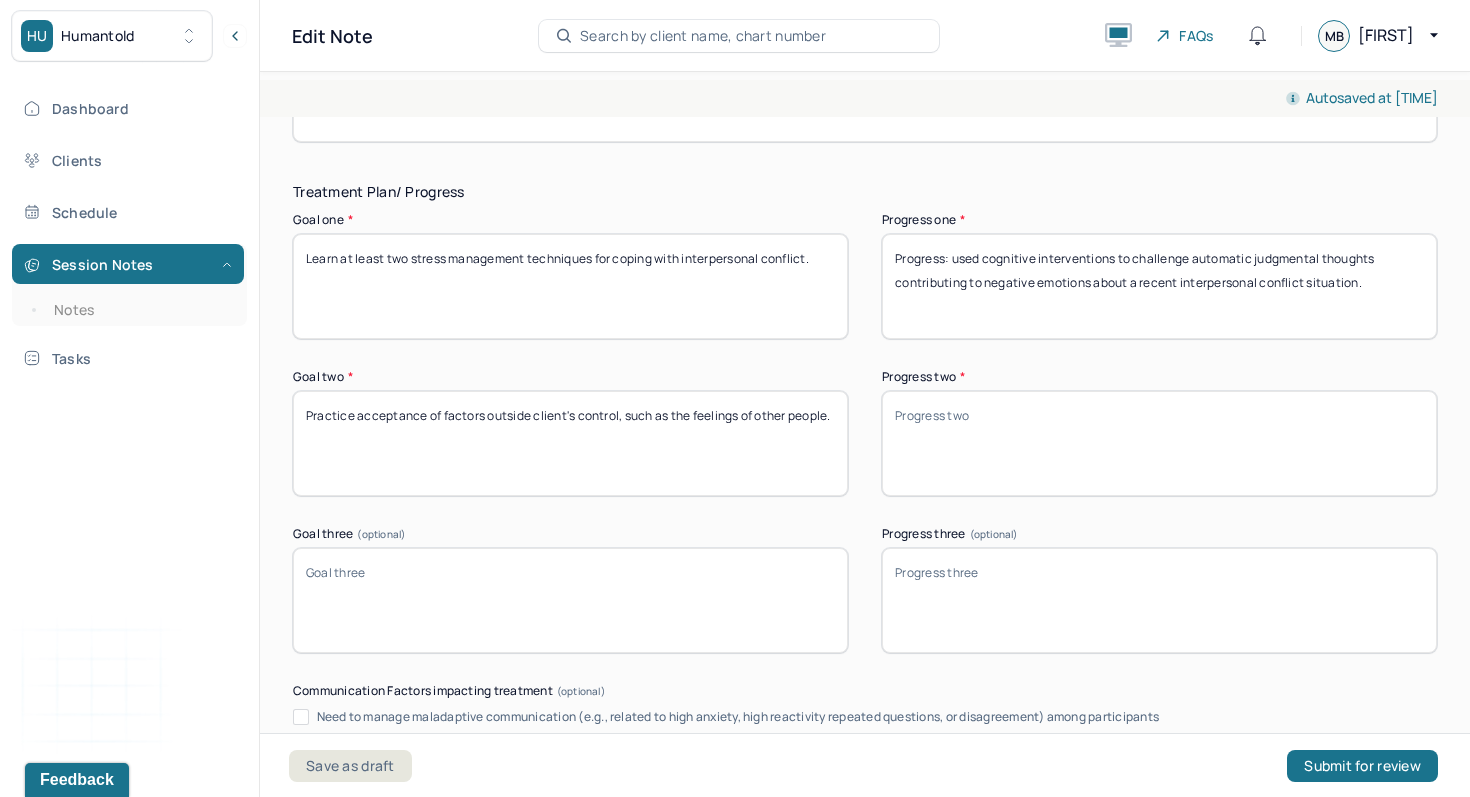 type on "Progress: used cognitive interventions to challenge automatic judgmental thoughts contributing to negative emotions about a recent interpersonal conflict situation." 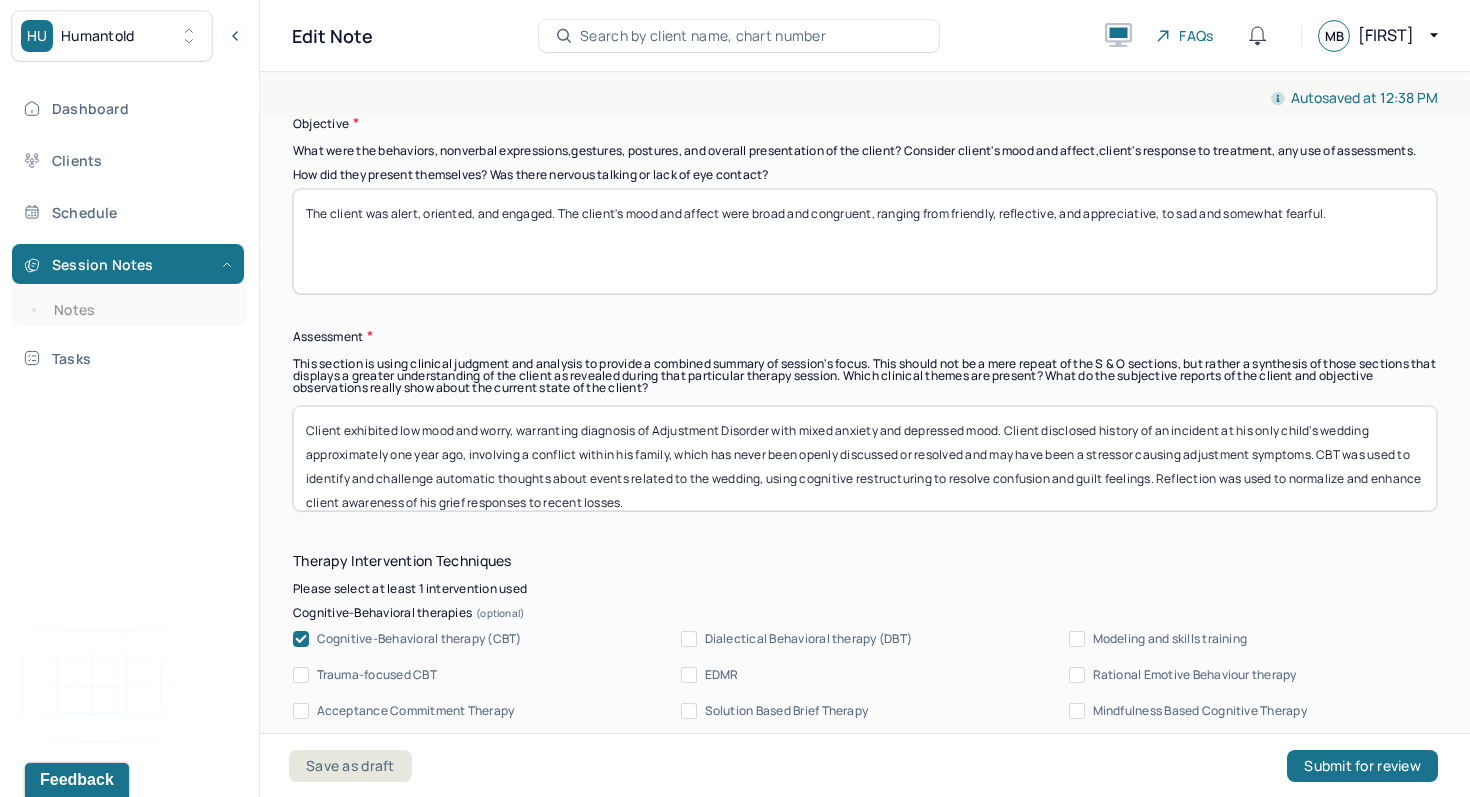 scroll, scrollTop: 1401, scrollLeft: 0, axis: vertical 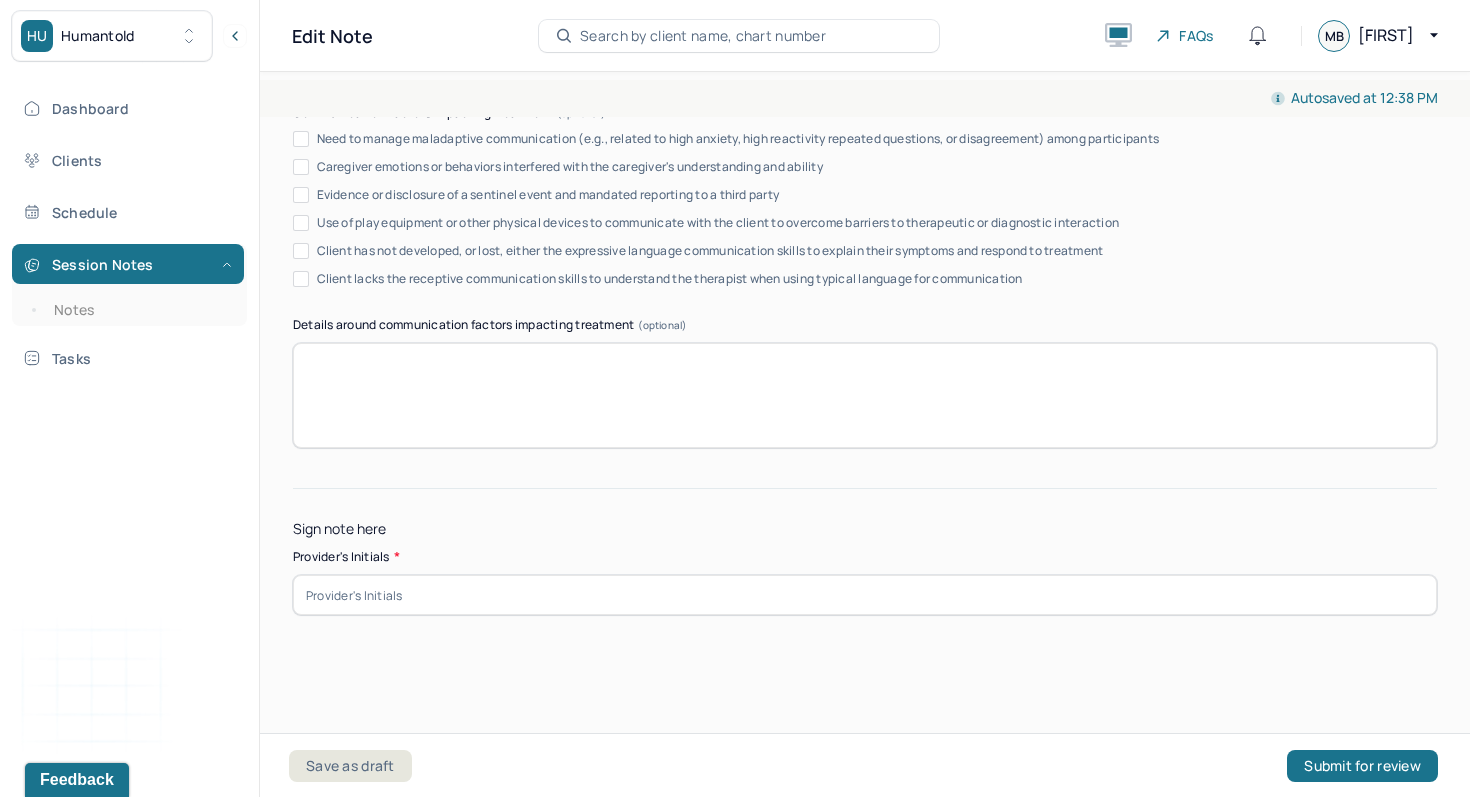 type on "Progress: validated and normalized the client's grief responses." 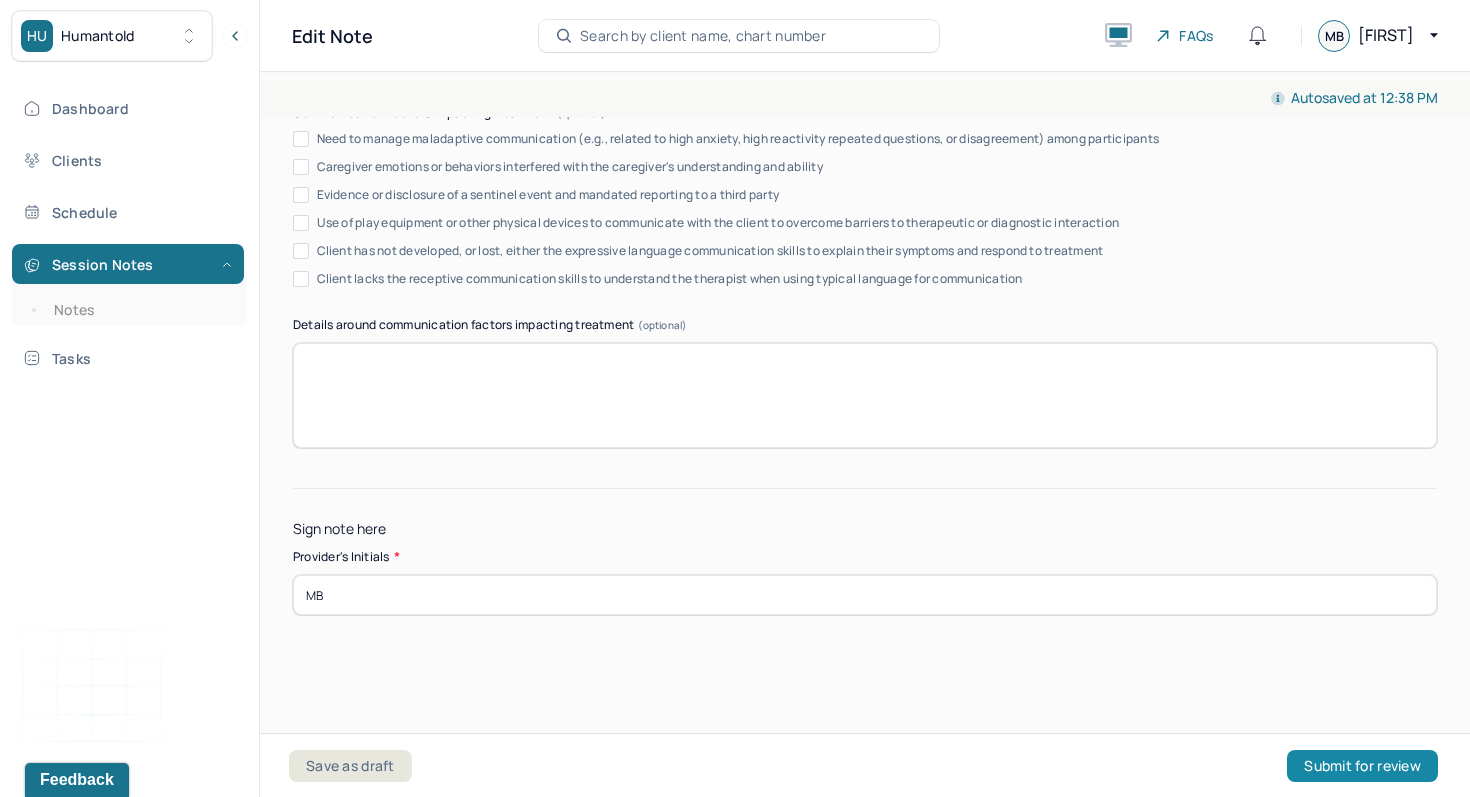 type on "MB" 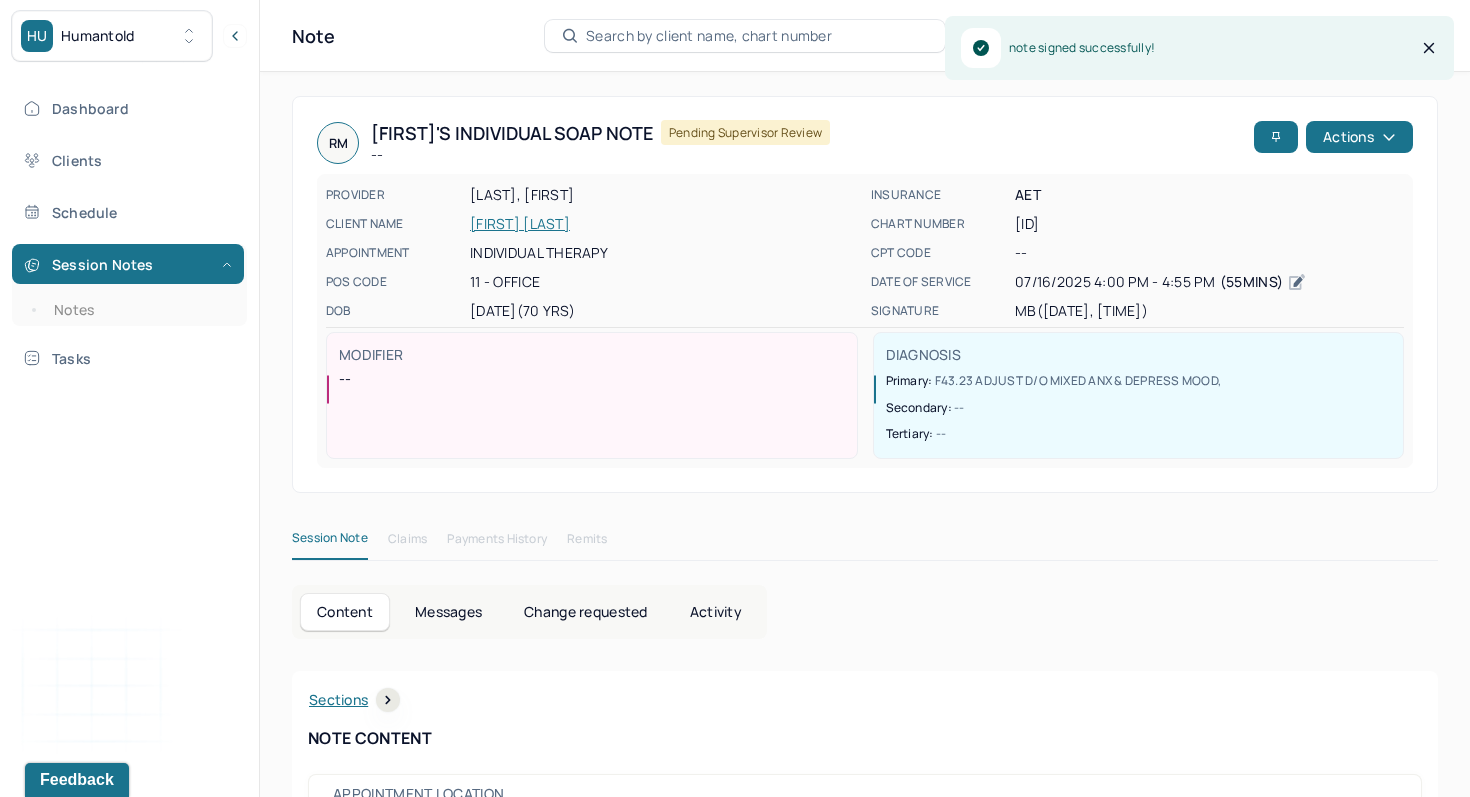 click on "Session Notes Notes" at bounding box center [129, 285] 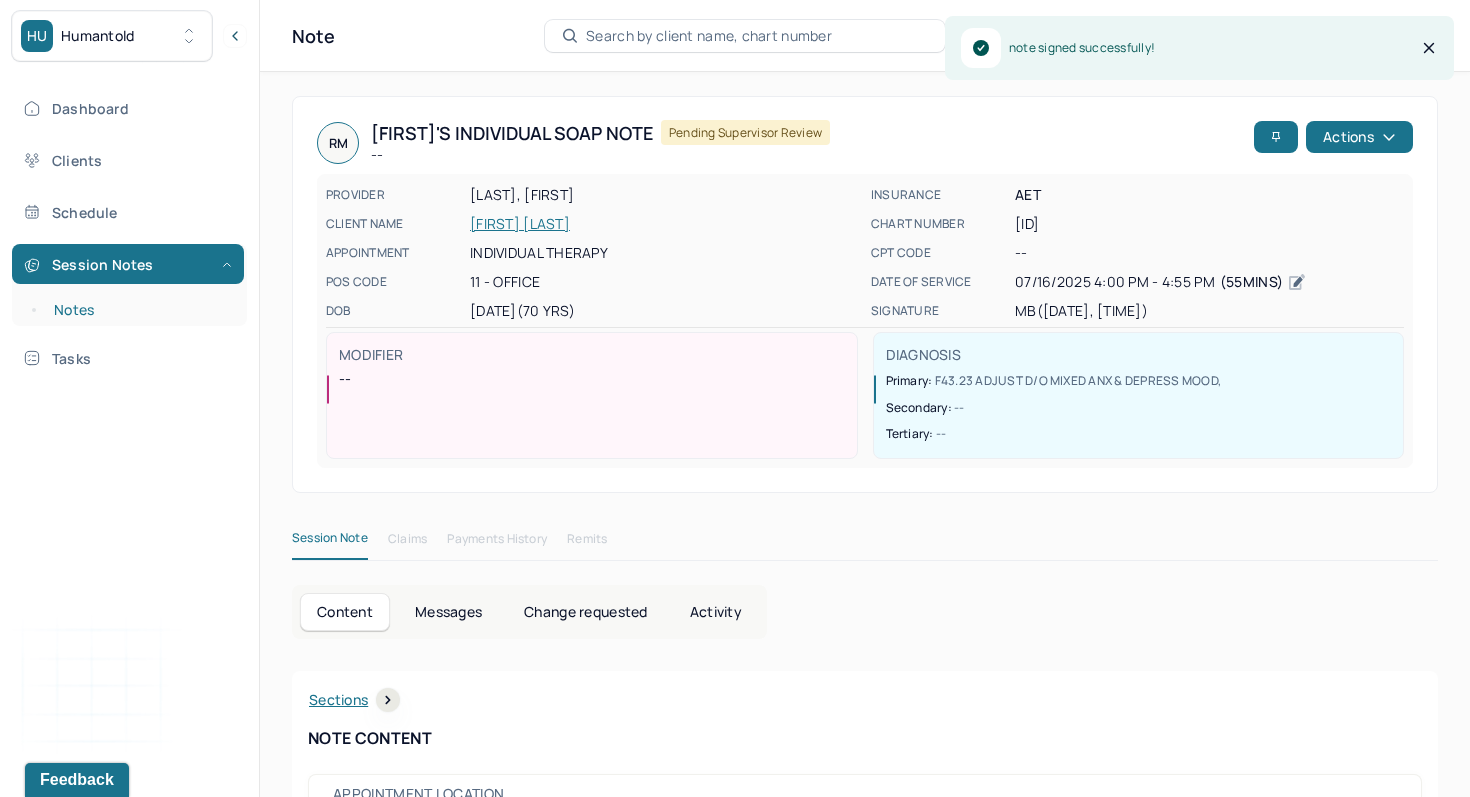 click on "Notes" at bounding box center [139, 310] 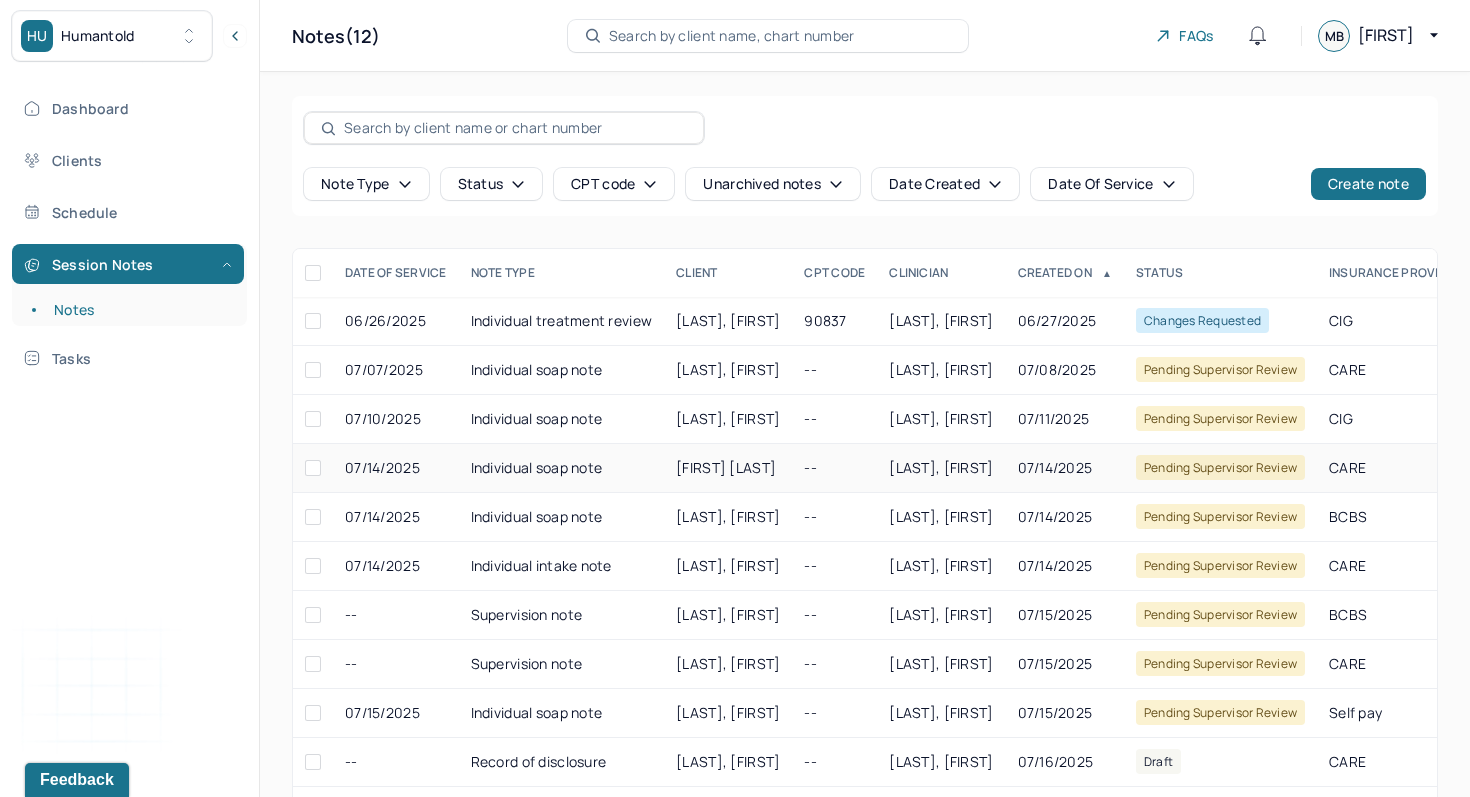 scroll, scrollTop: 1, scrollLeft: 0, axis: vertical 